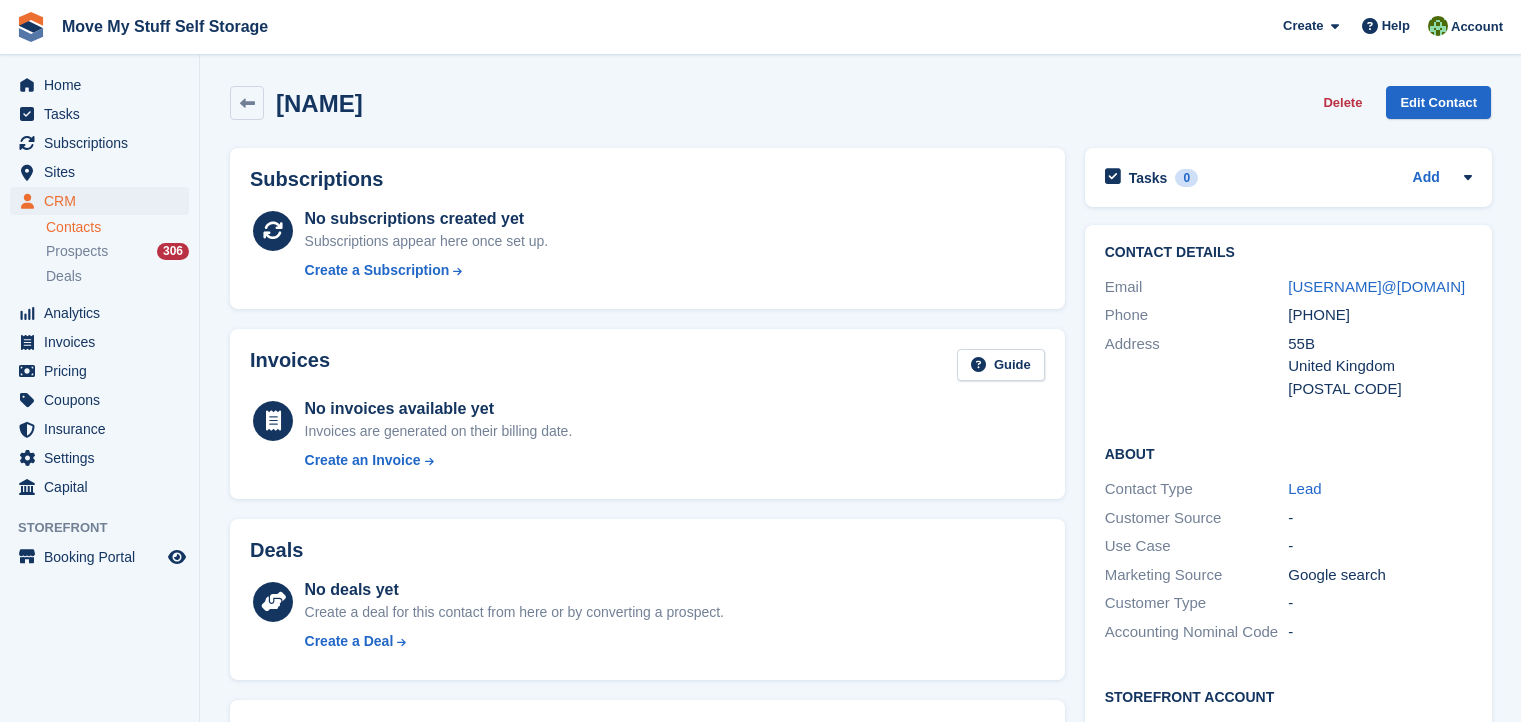 scroll, scrollTop: 0, scrollLeft: 0, axis: both 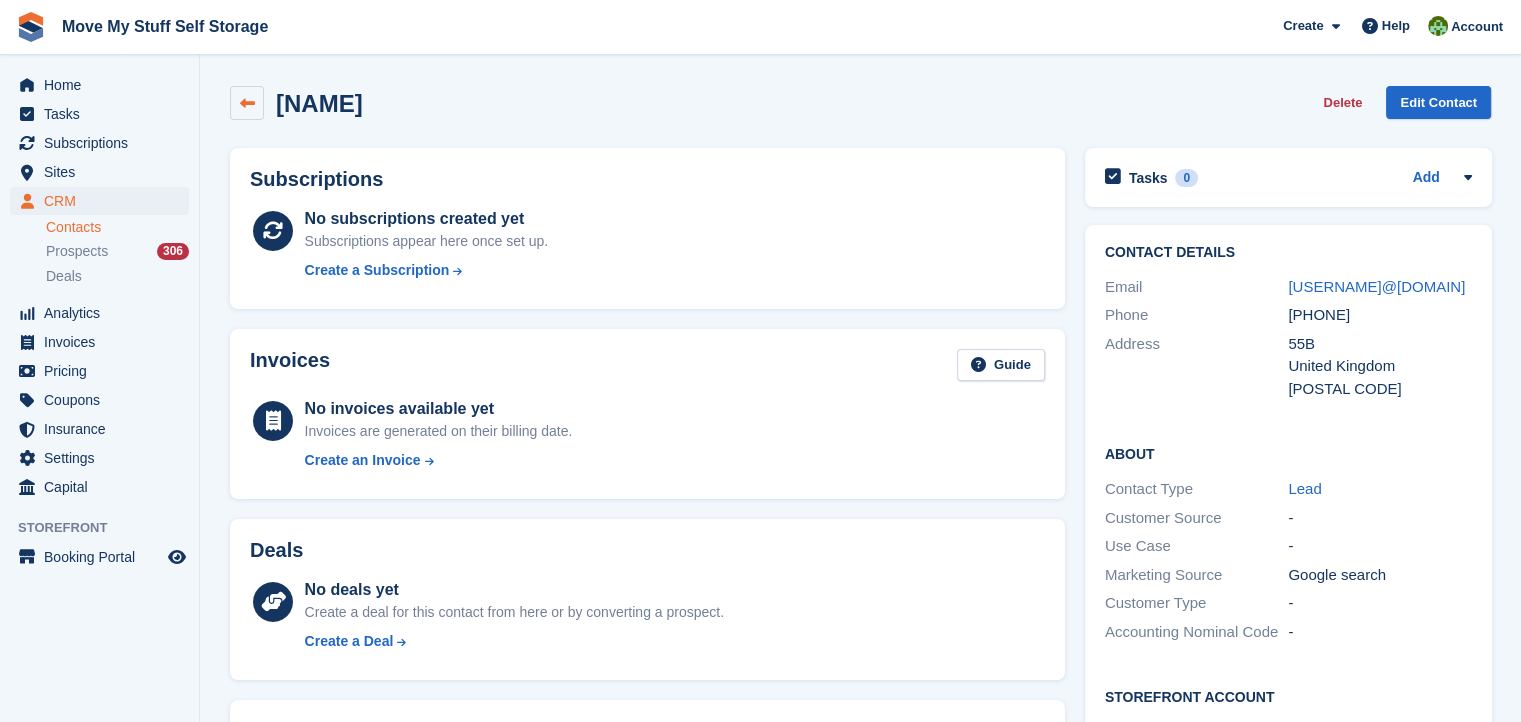 click at bounding box center [247, 103] 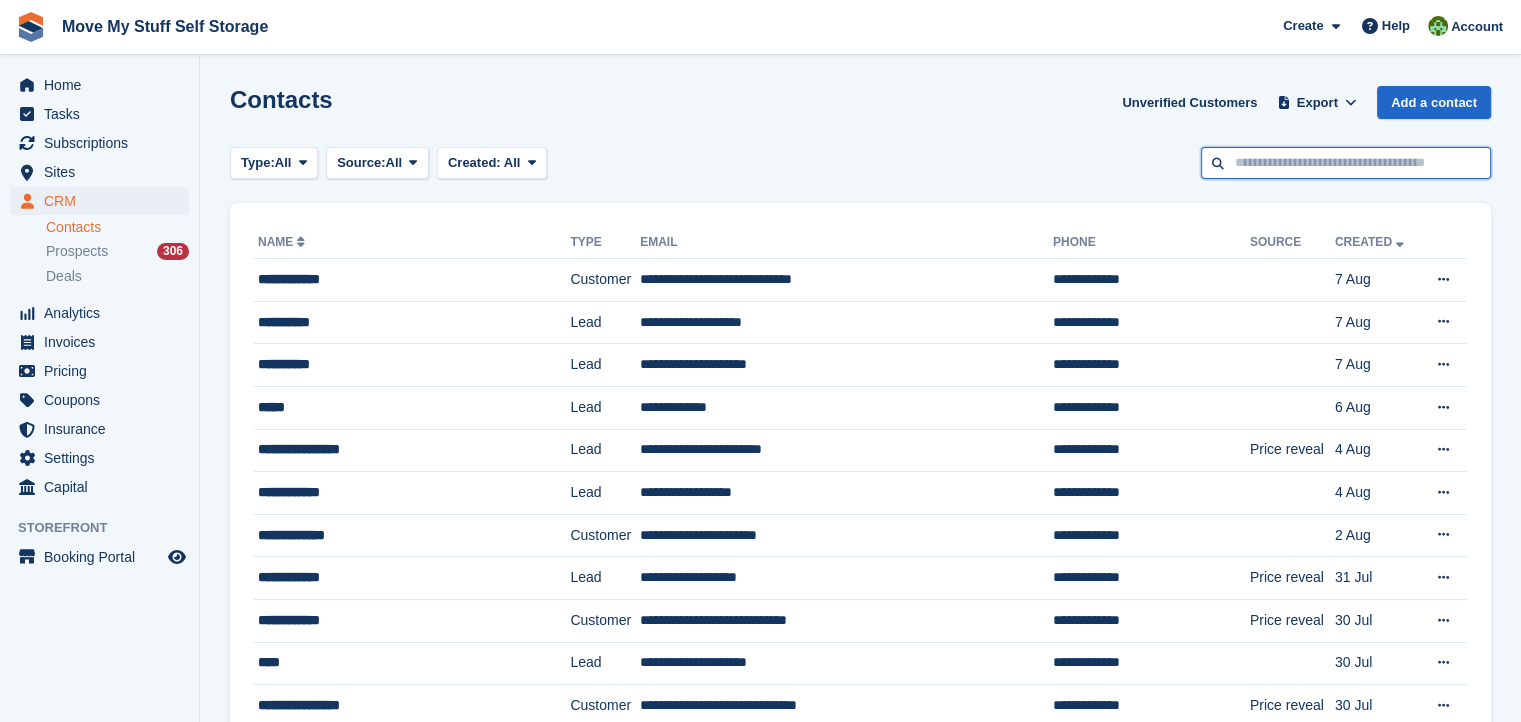 click at bounding box center (1346, 163) 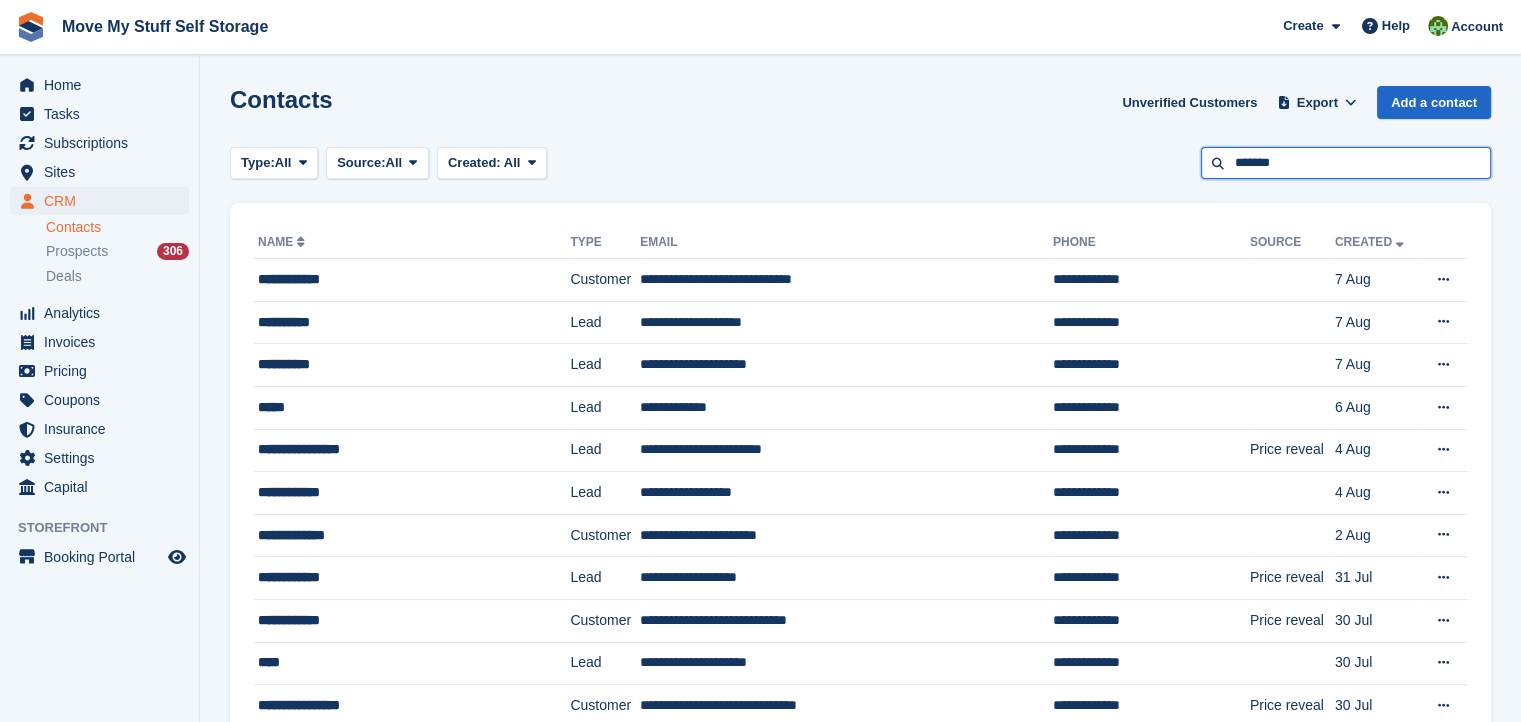 type on "*******" 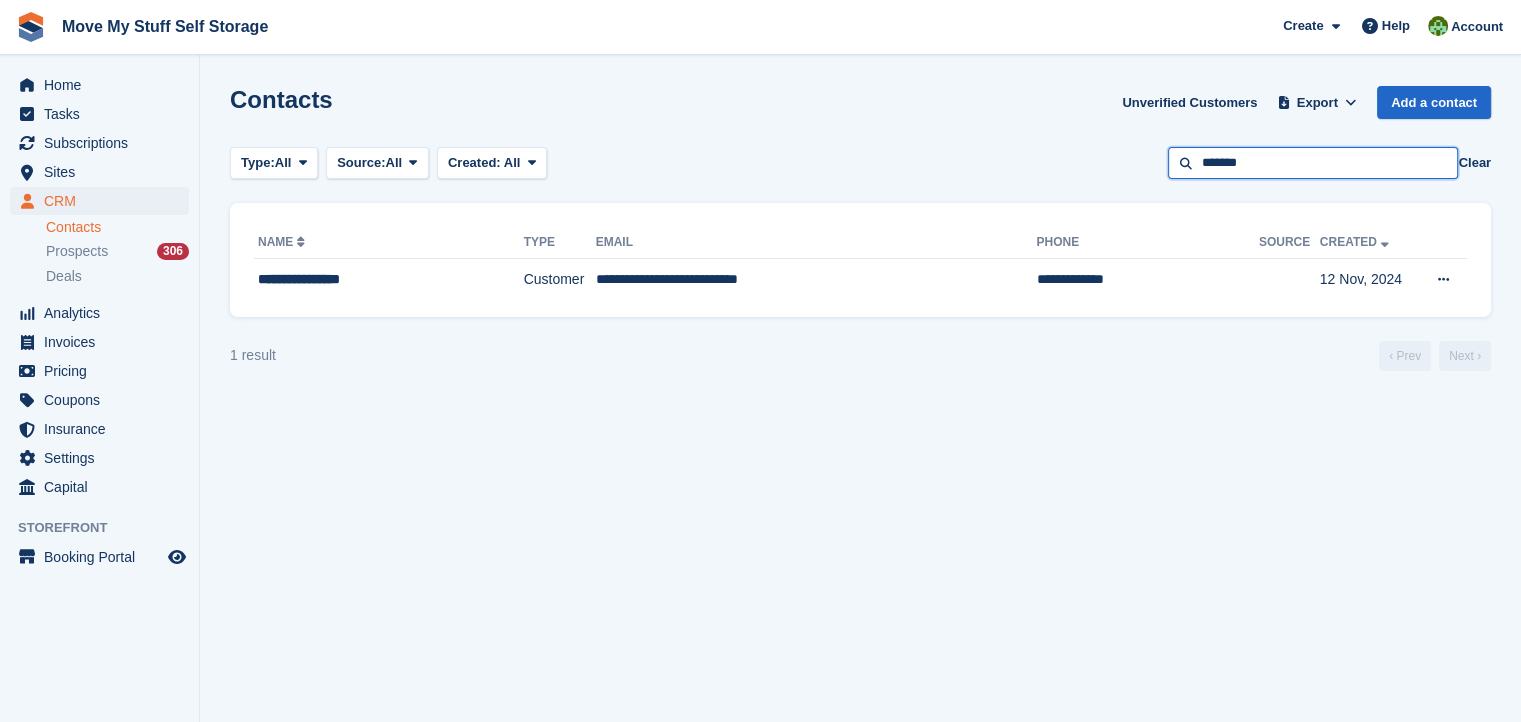 click on "*******" at bounding box center [1313, 163] 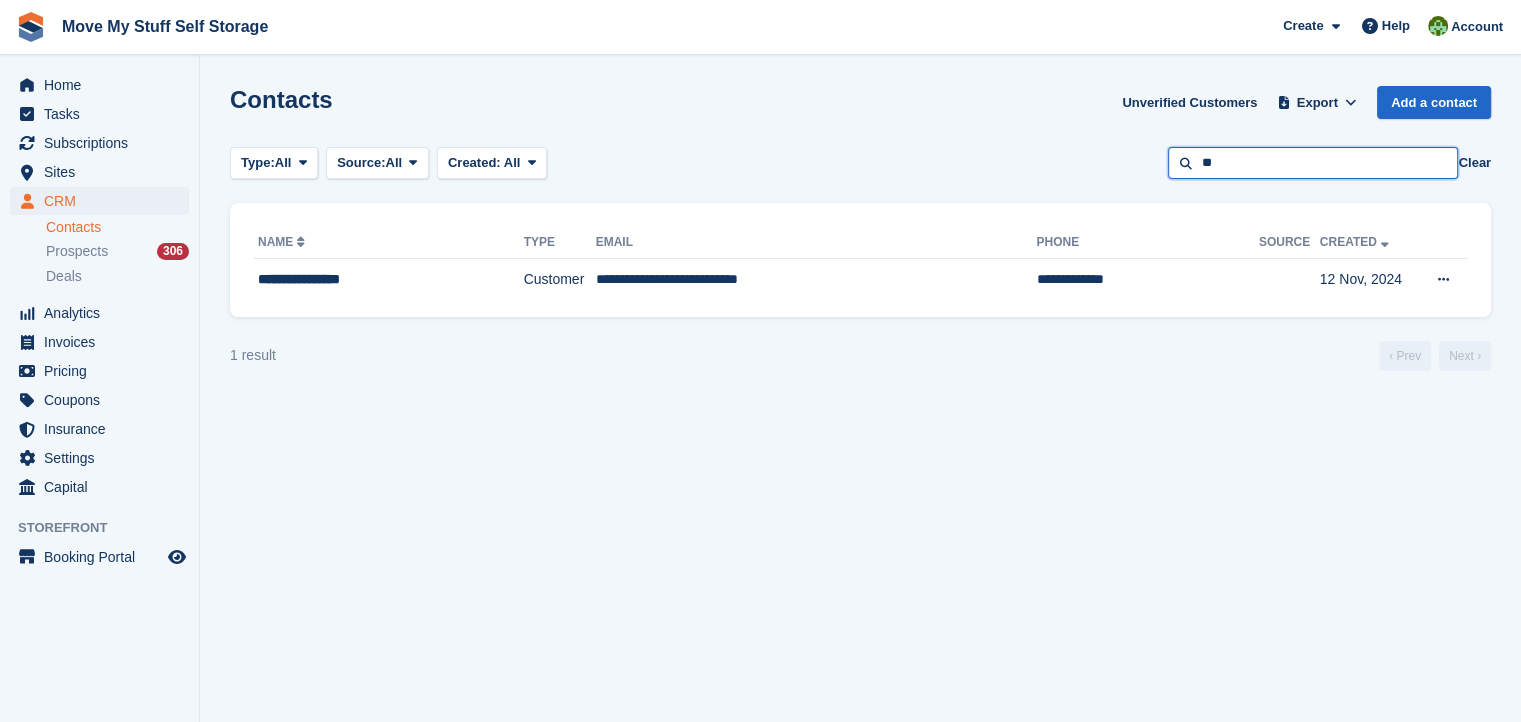 type on "*" 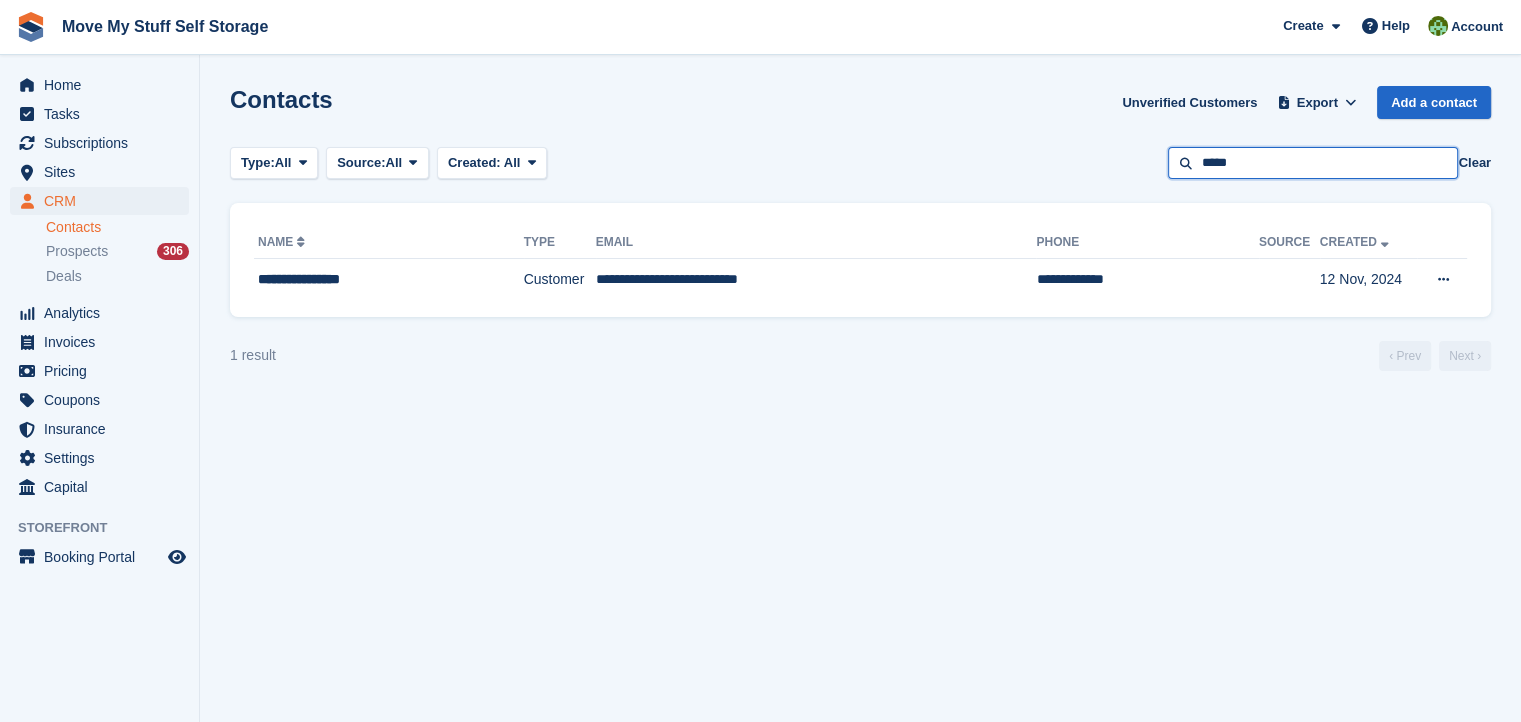 type on "*****" 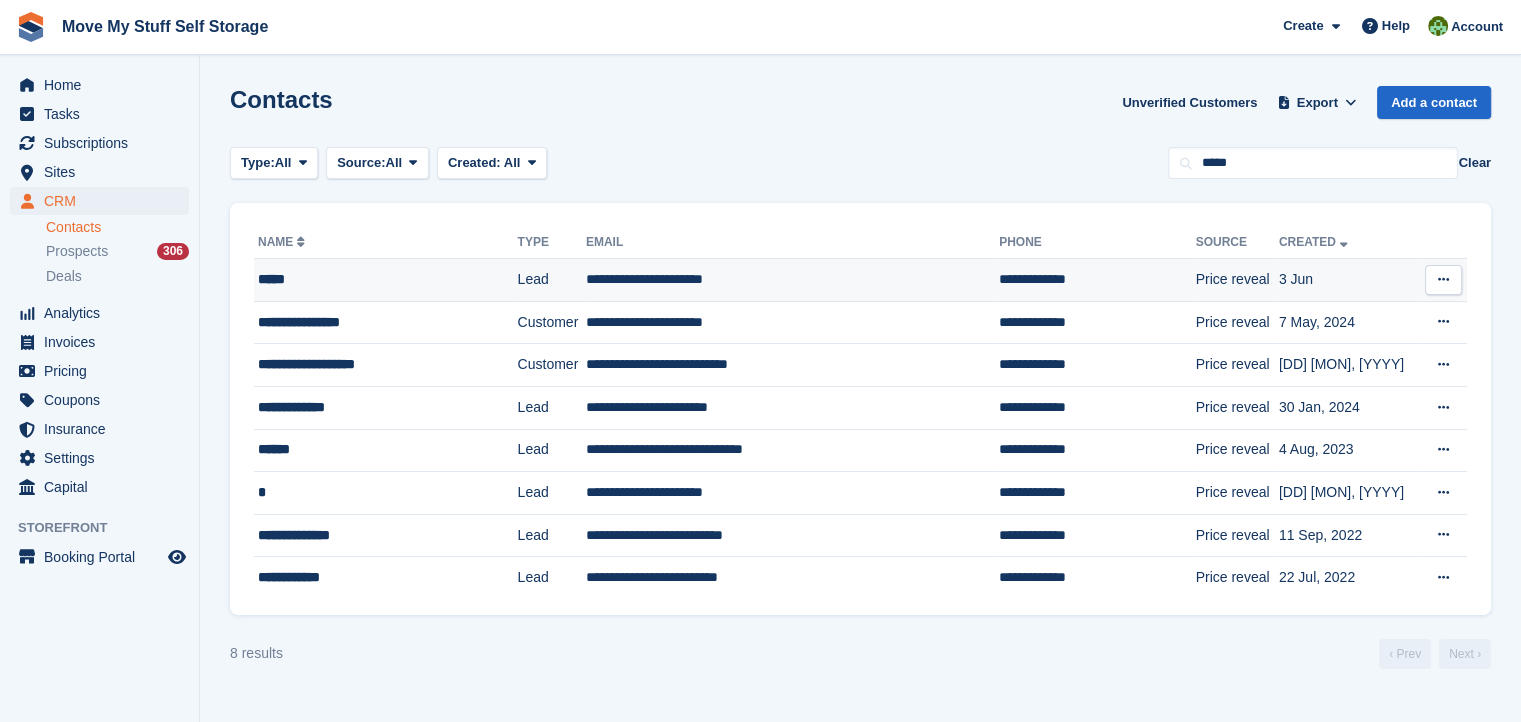 click on "*****" at bounding box center [373, 279] 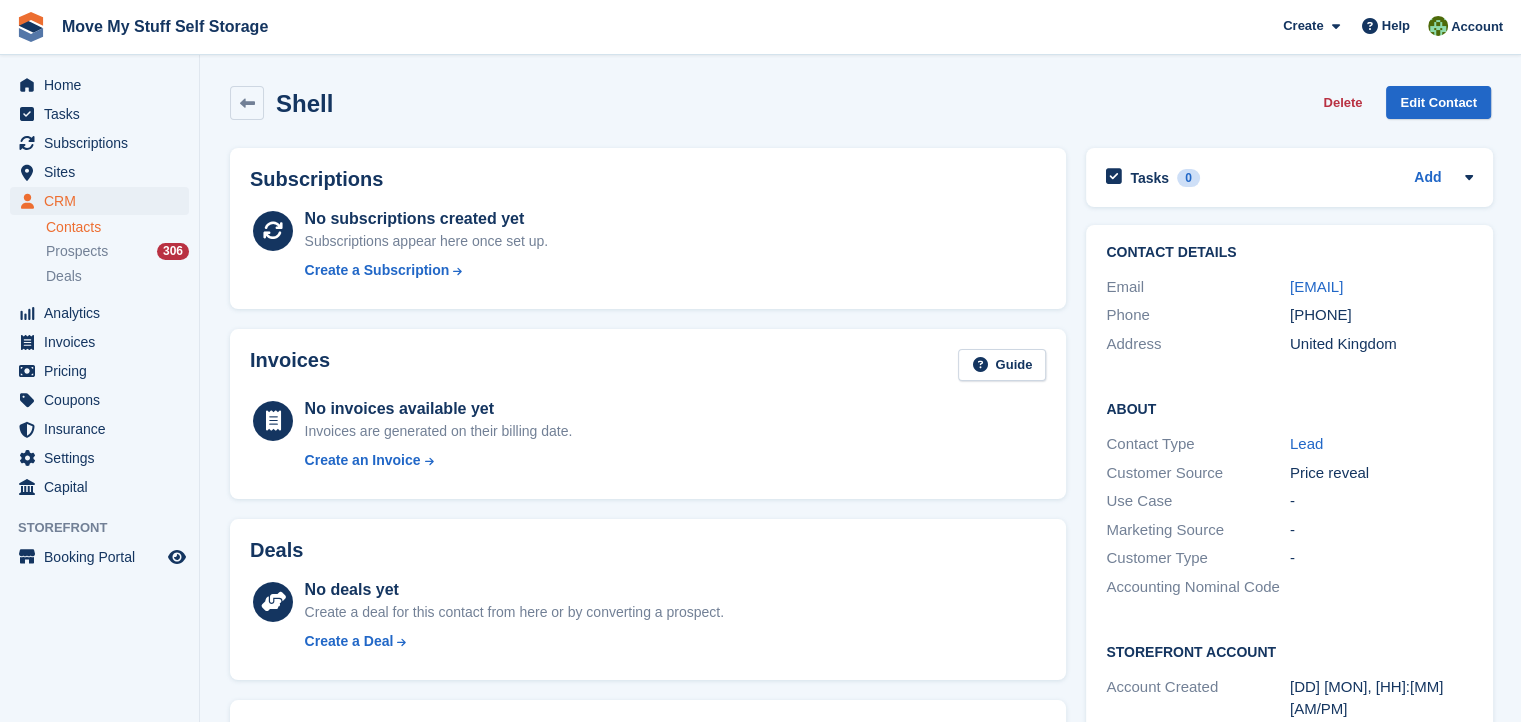 scroll, scrollTop: 0, scrollLeft: 0, axis: both 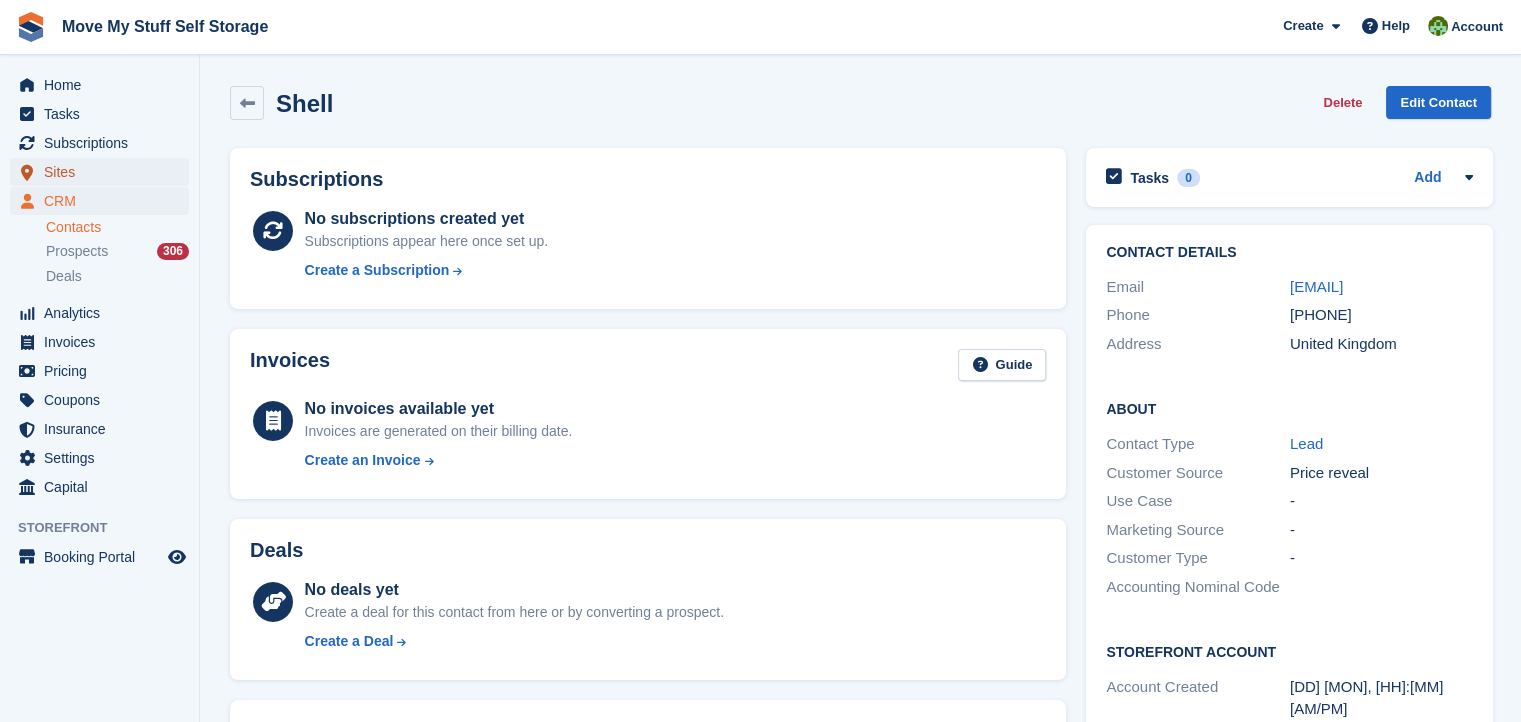 click on "Sites" at bounding box center (104, 172) 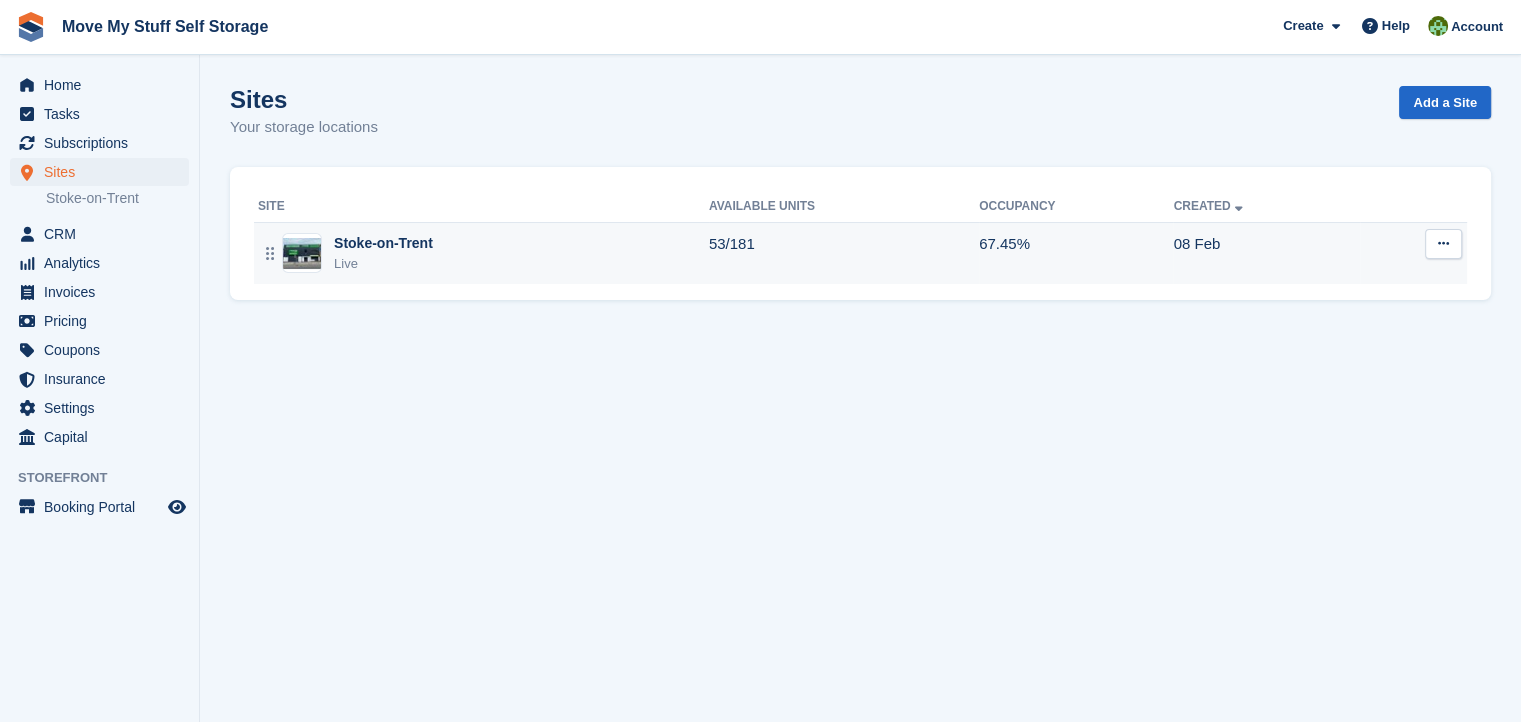 click on "Stoke-on-Trent" at bounding box center [383, 243] 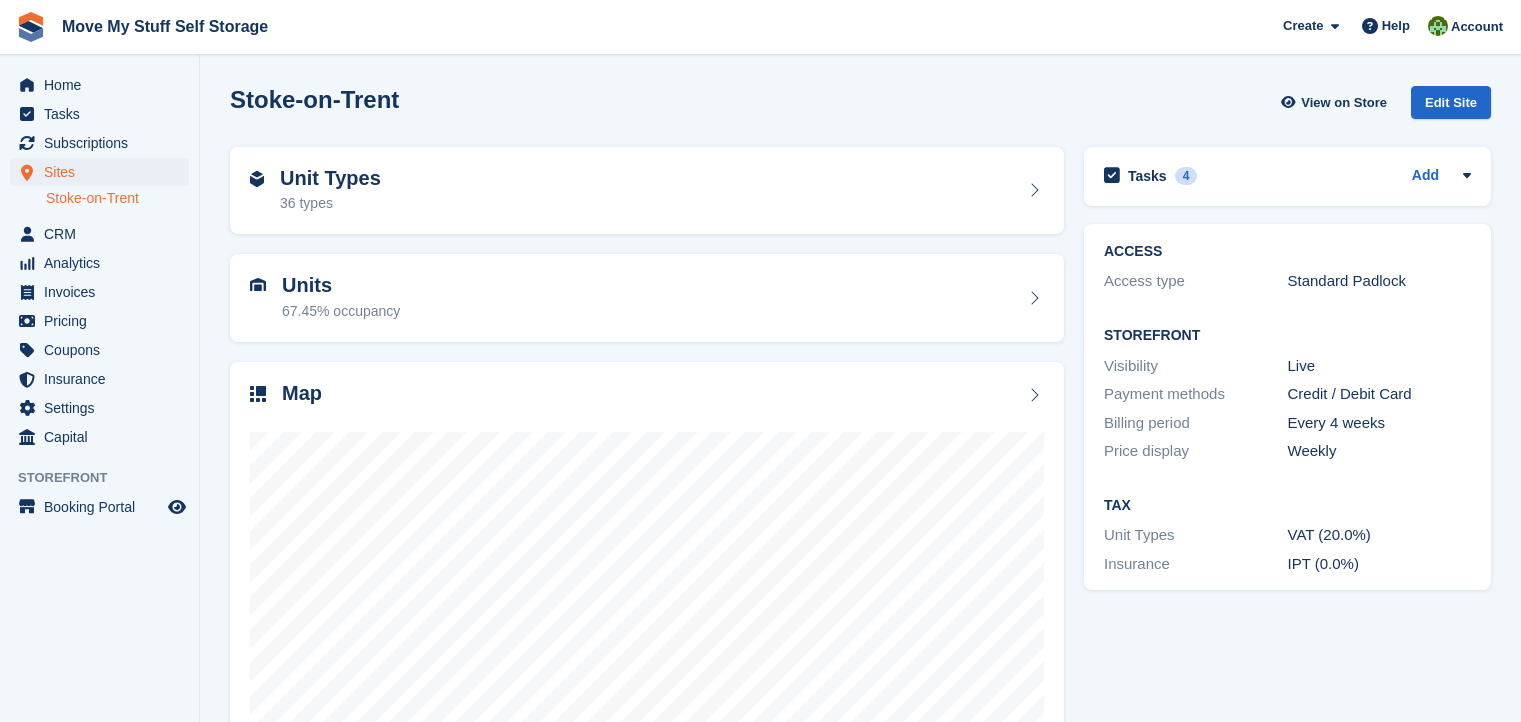 scroll, scrollTop: 0, scrollLeft: 0, axis: both 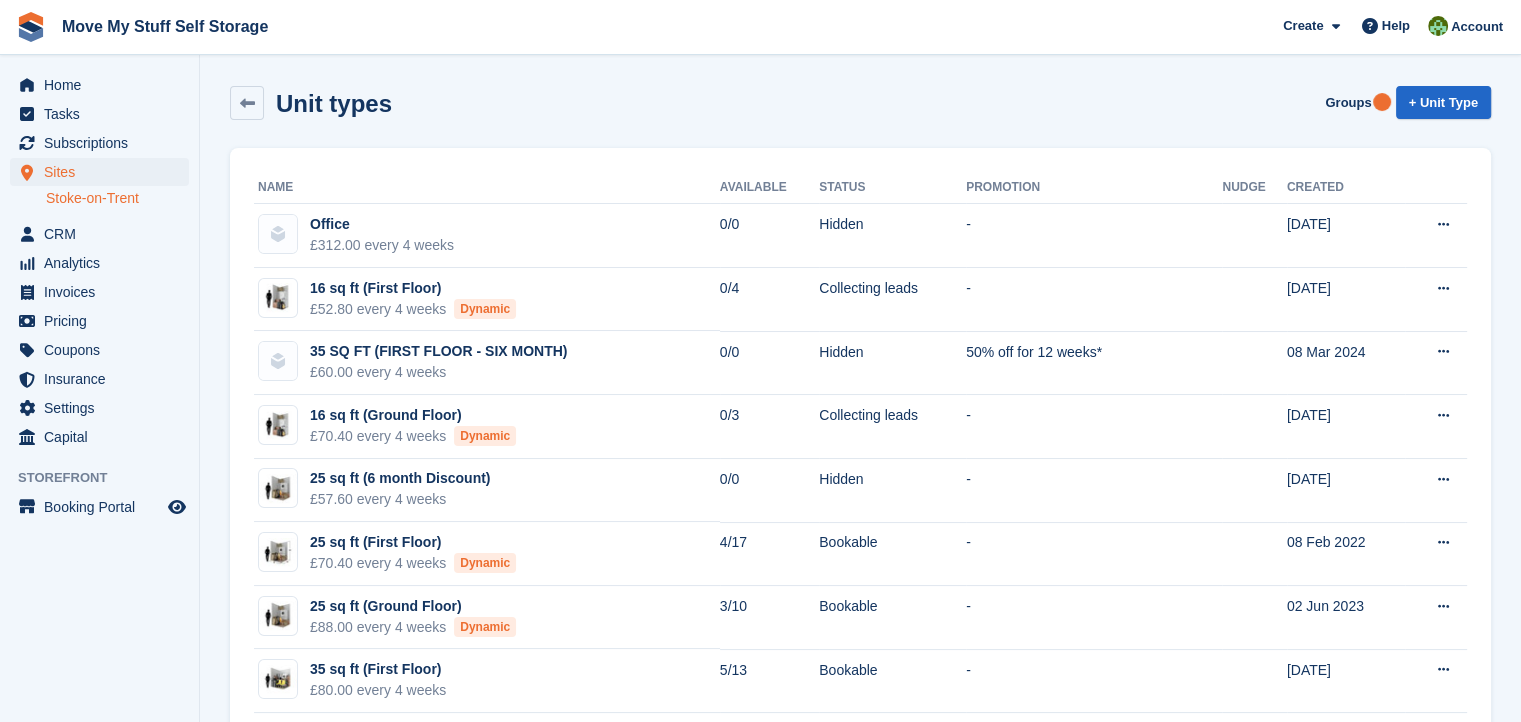 click on "Stoke-on-Trent" at bounding box center (117, 198) 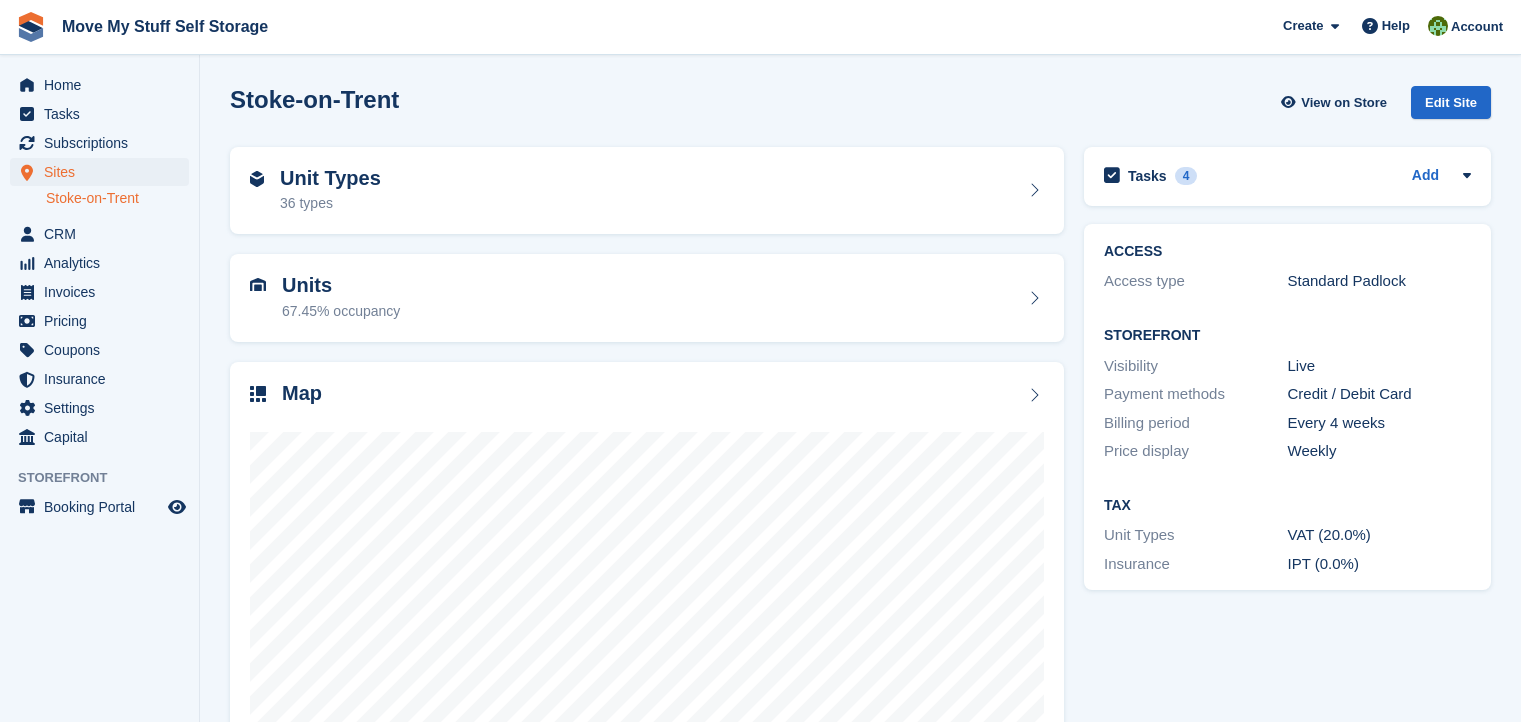 scroll, scrollTop: 0, scrollLeft: 0, axis: both 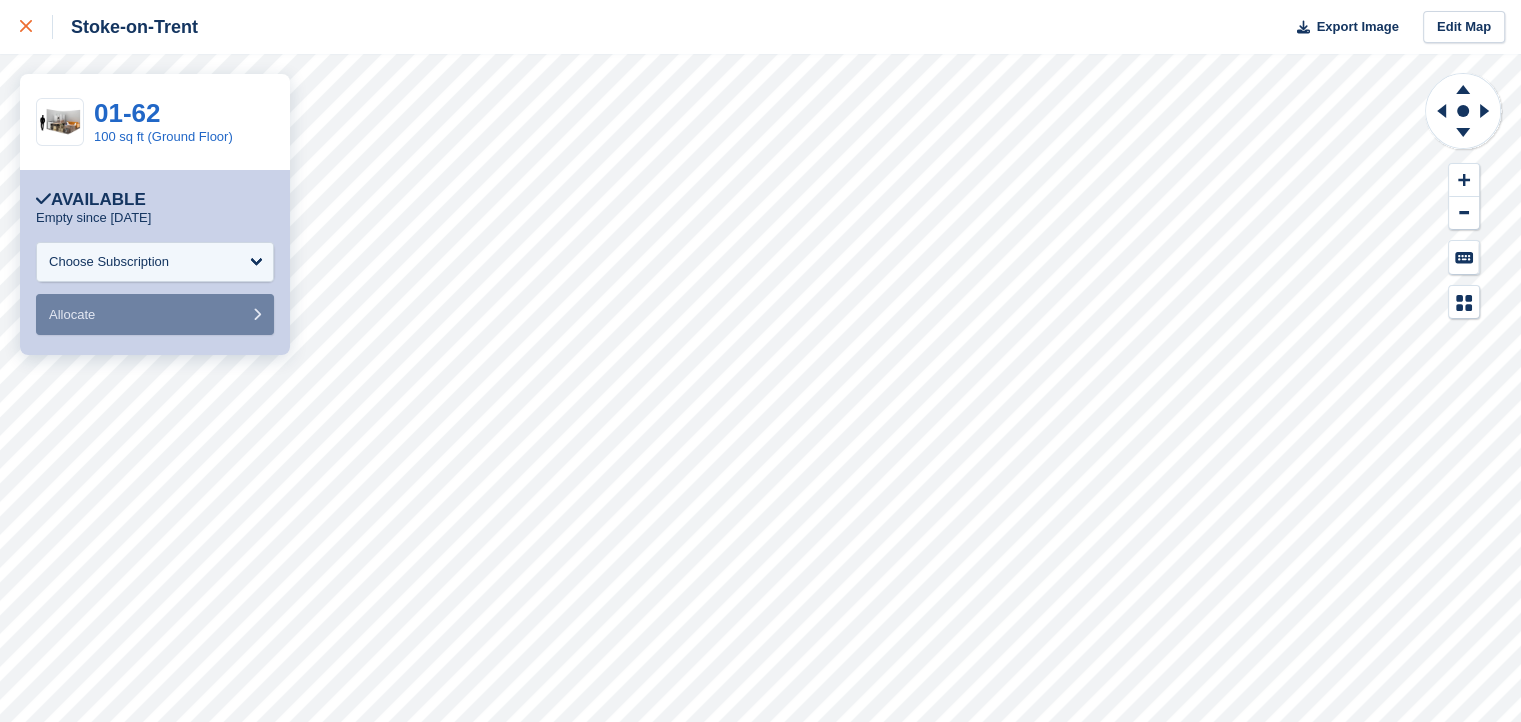 click at bounding box center (26, 27) 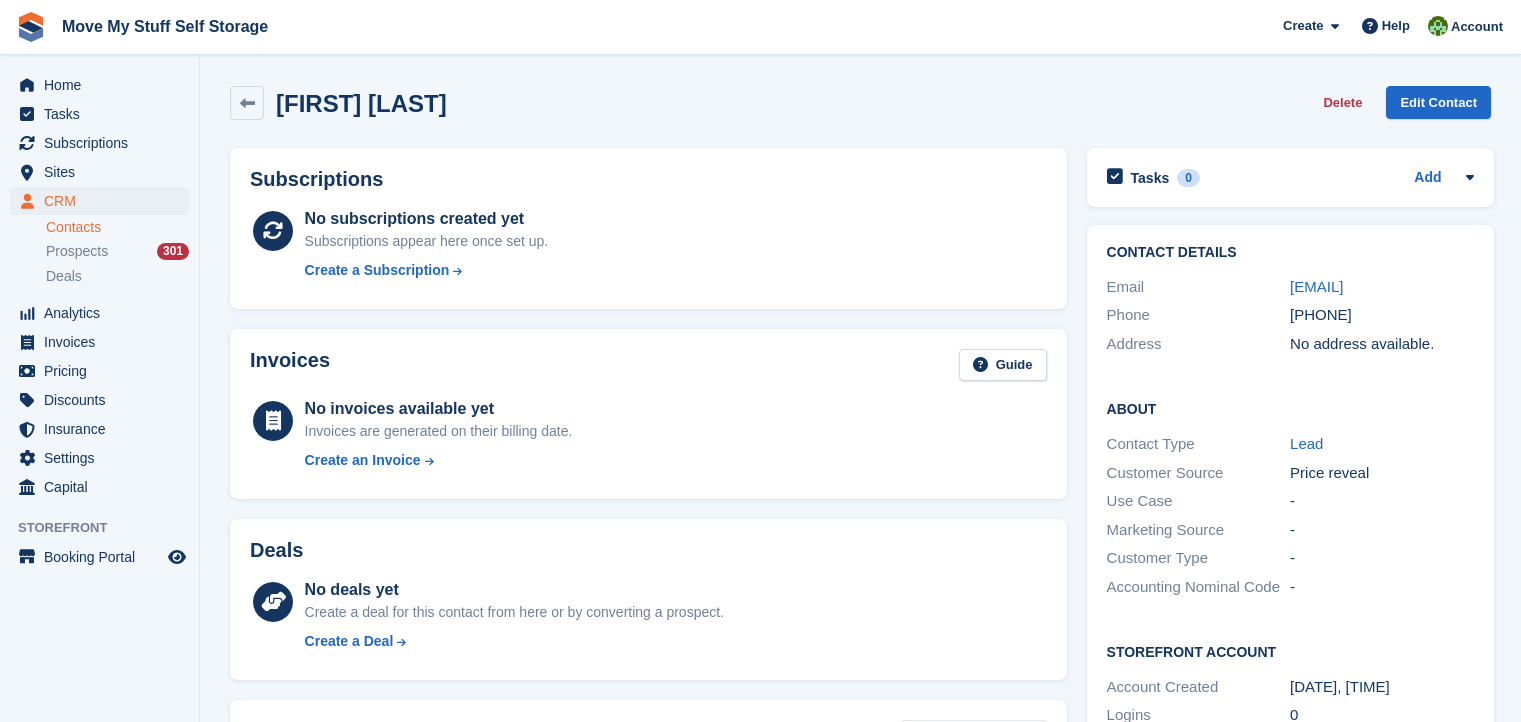 scroll, scrollTop: 0, scrollLeft: 0, axis: both 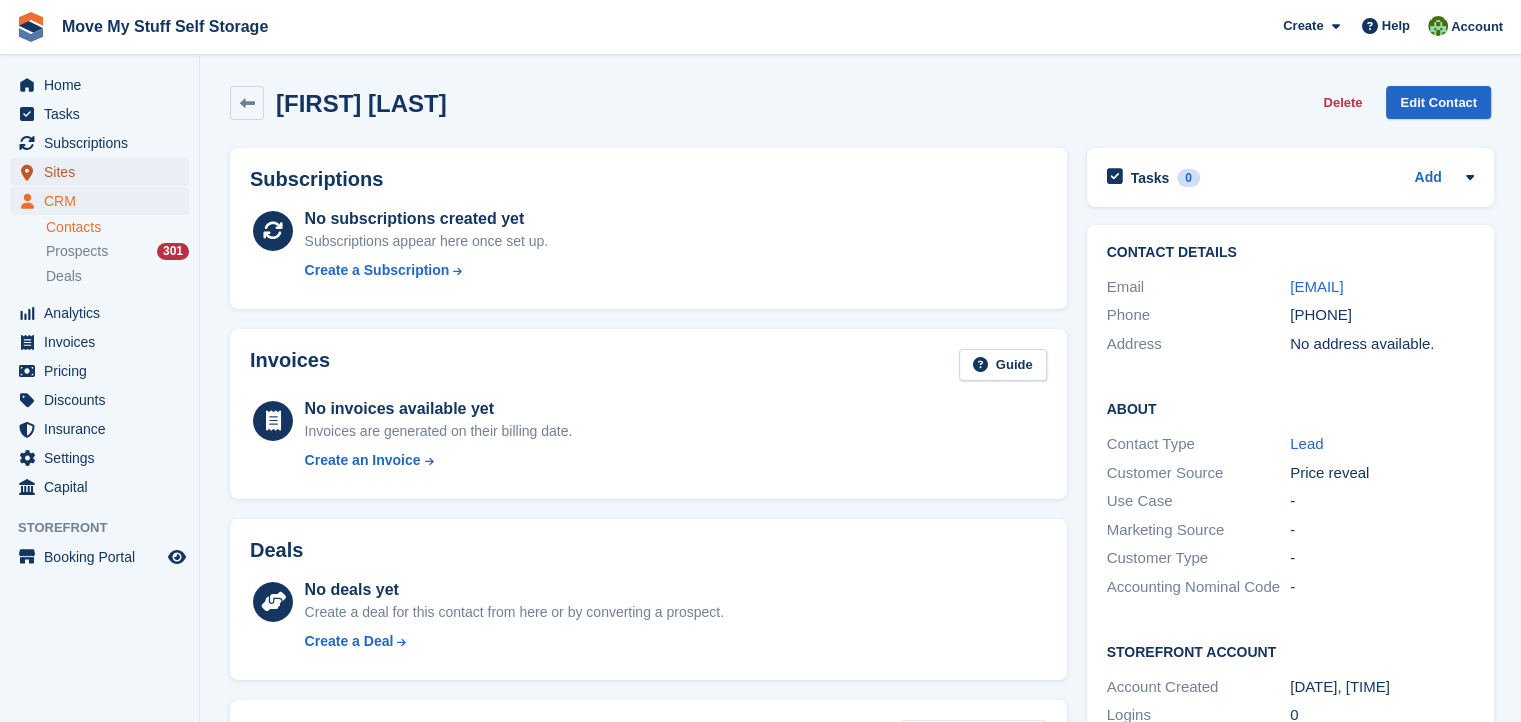 click on "Sites" at bounding box center (104, 172) 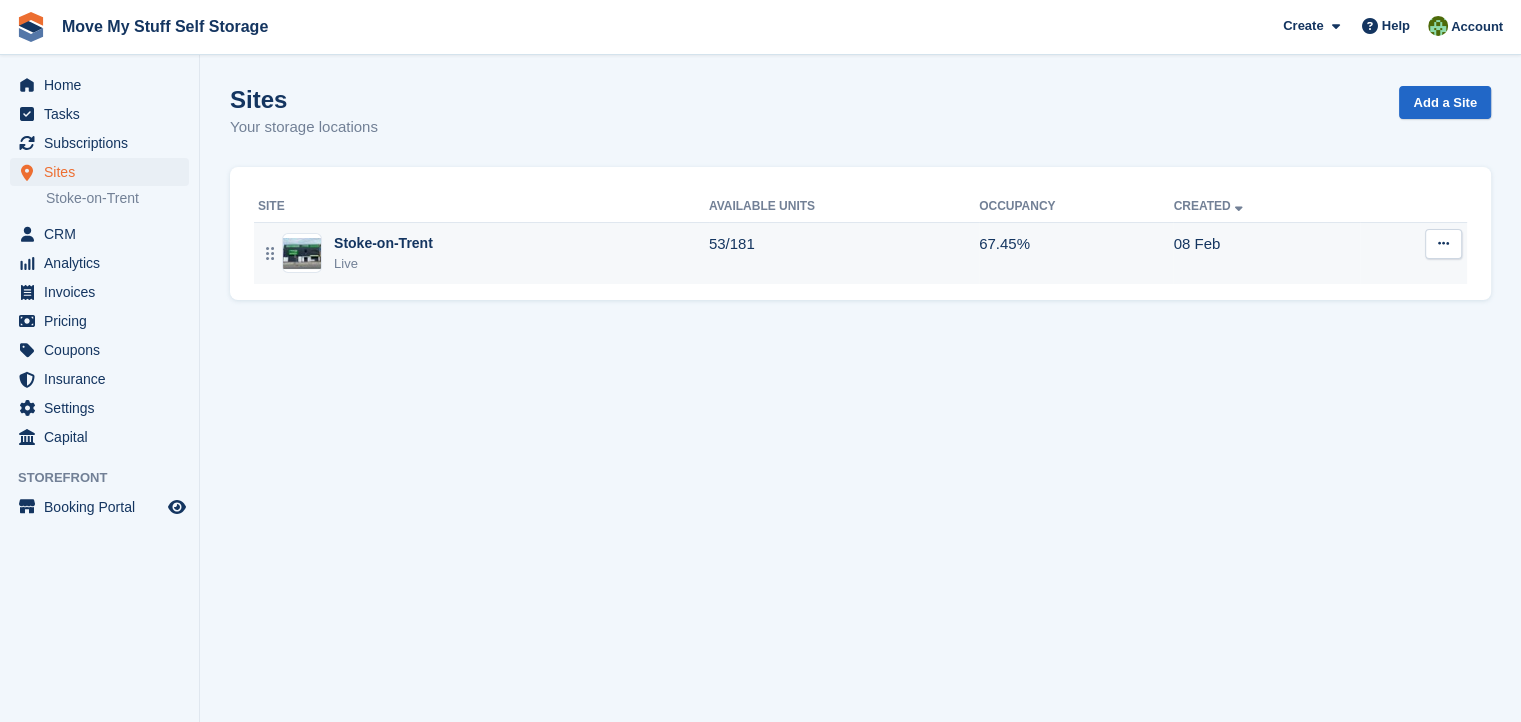 click on "Stoke-on-Trent" at bounding box center (383, 243) 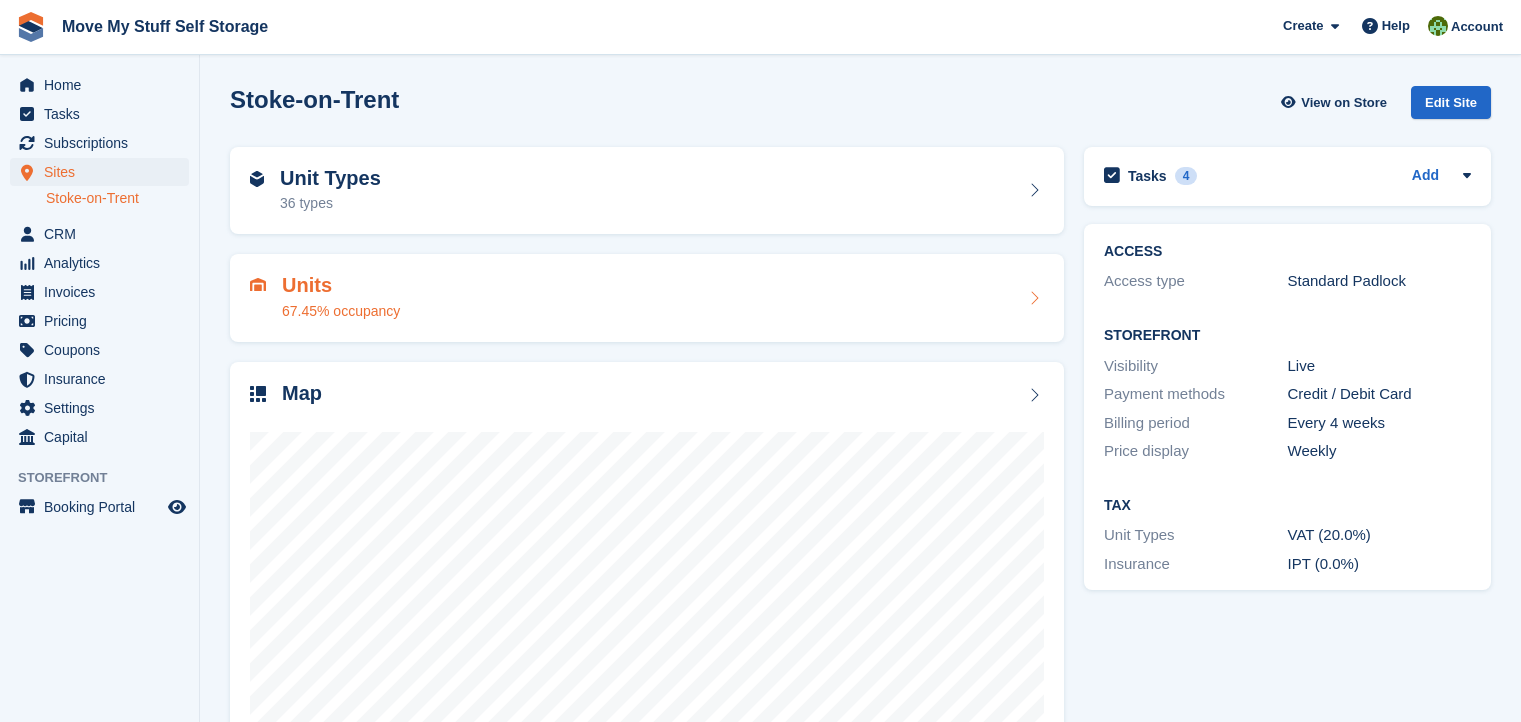 scroll, scrollTop: 0, scrollLeft: 0, axis: both 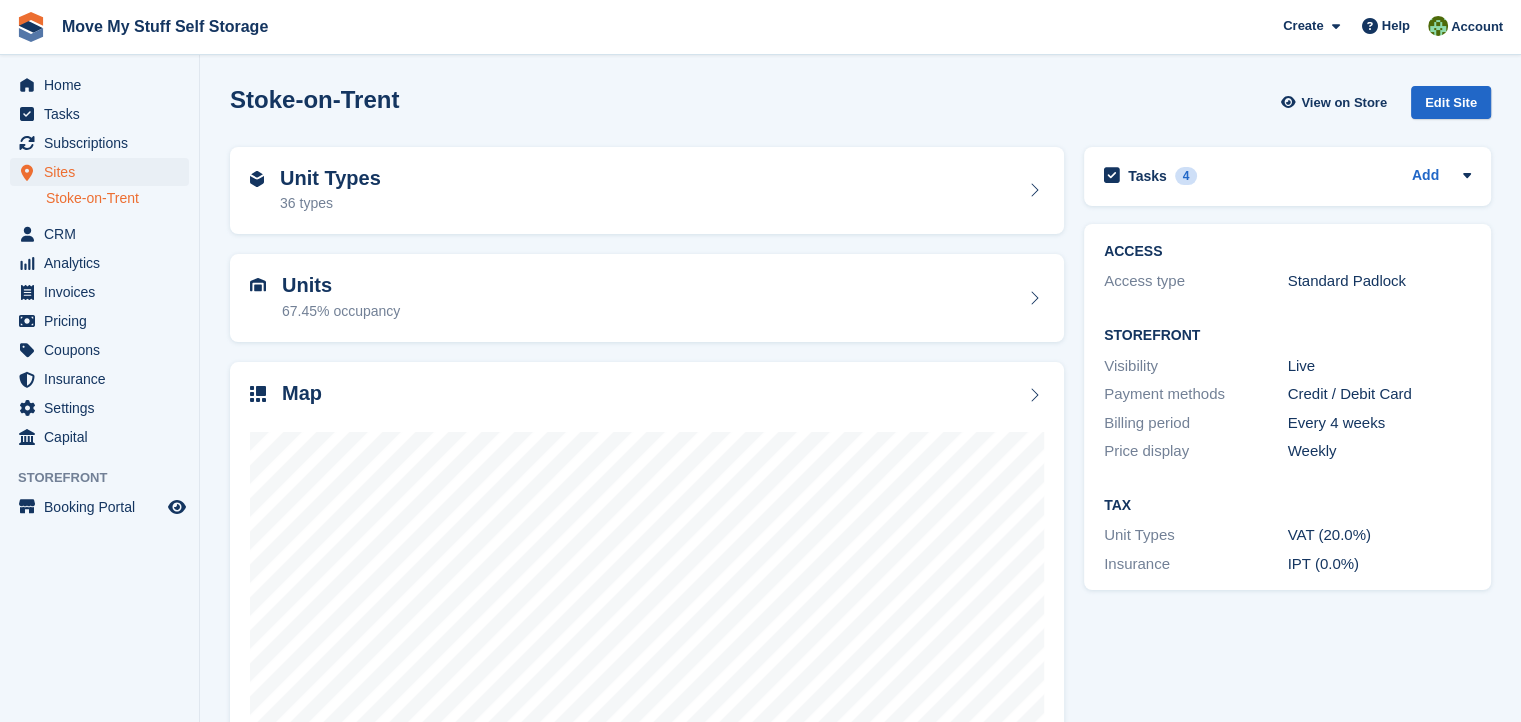 click on "Stoke-on-Trent" at bounding box center [117, 198] 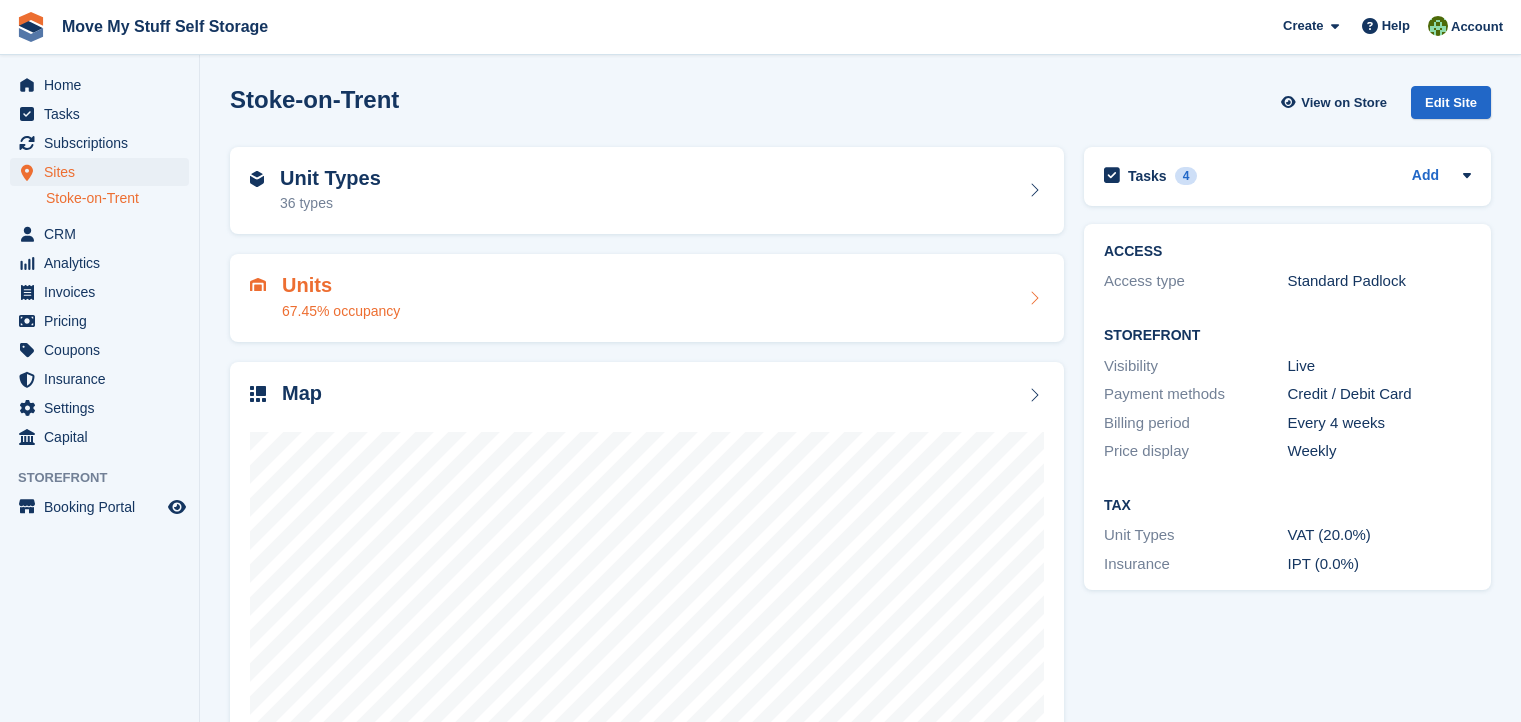 click on "Unit Types" at bounding box center (330, 178) 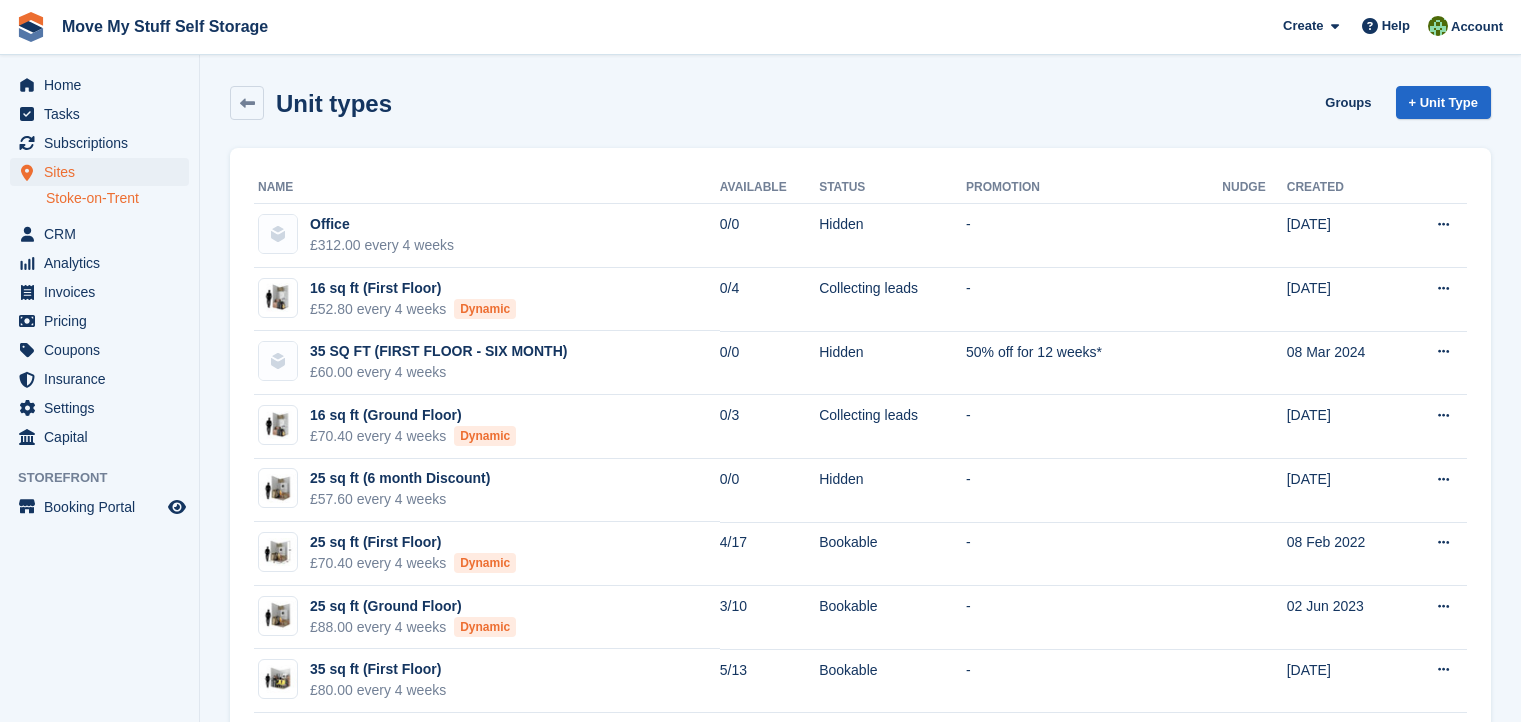 scroll, scrollTop: 0, scrollLeft: 0, axis: both 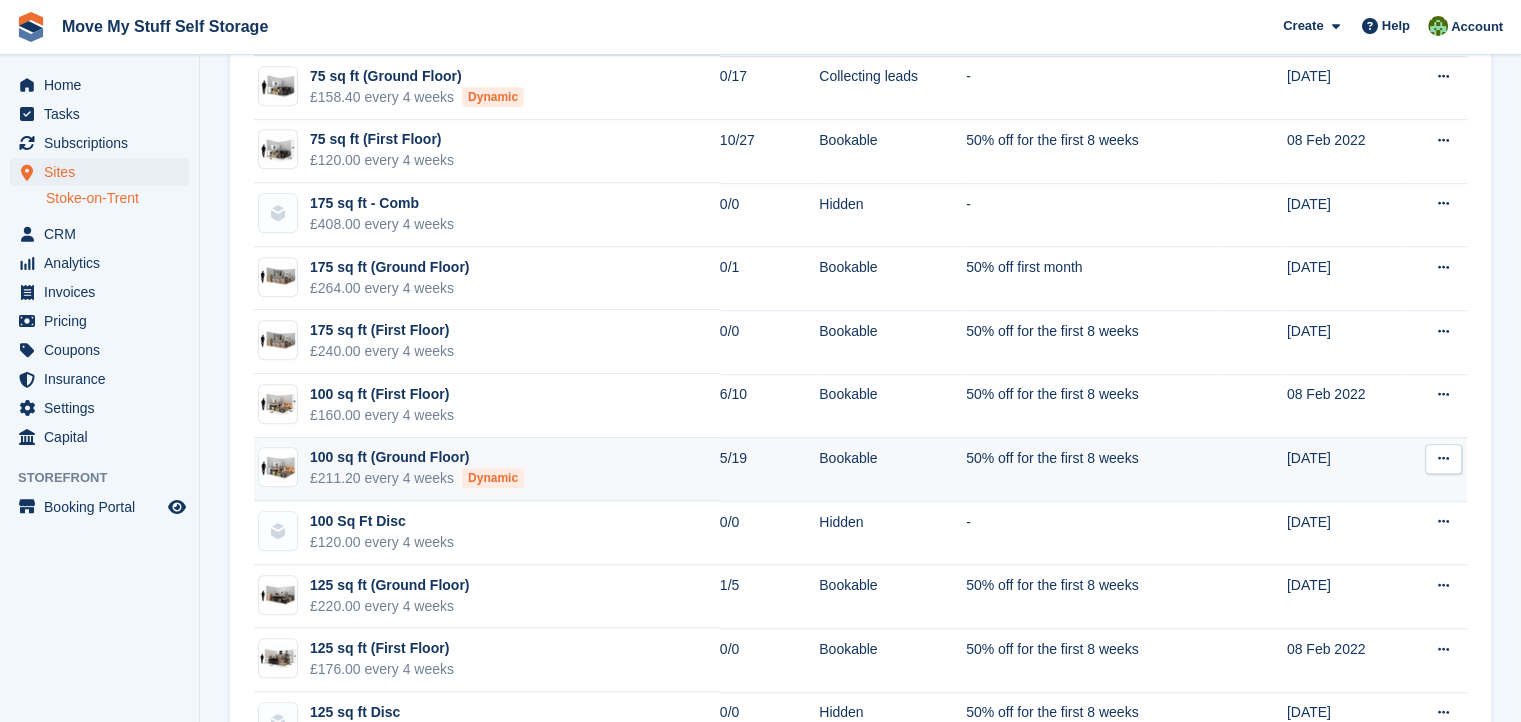 click on "100 sq ft (Ground Floor)" at bounding box center (417, 457) 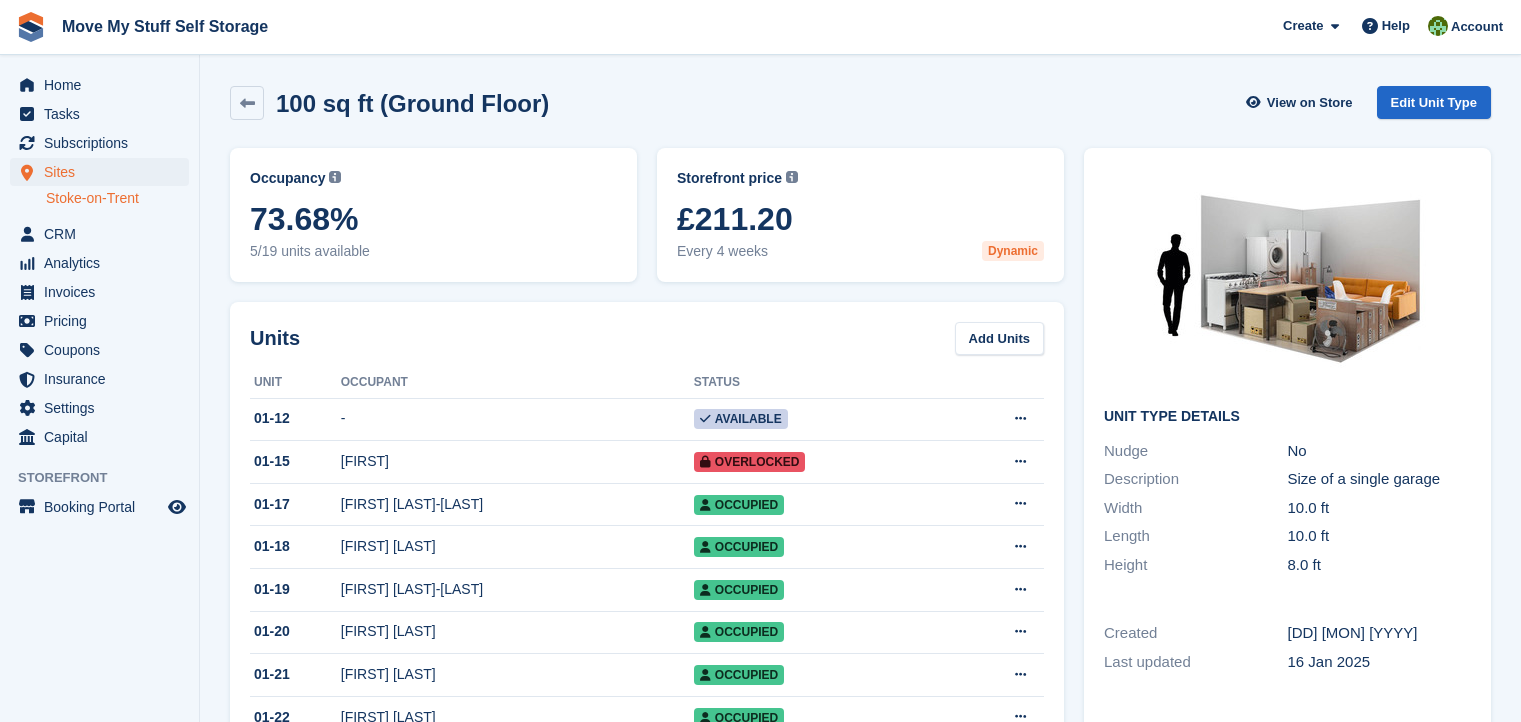 scroll, scrollTop: 0, scrollLeft: 0, axis: both 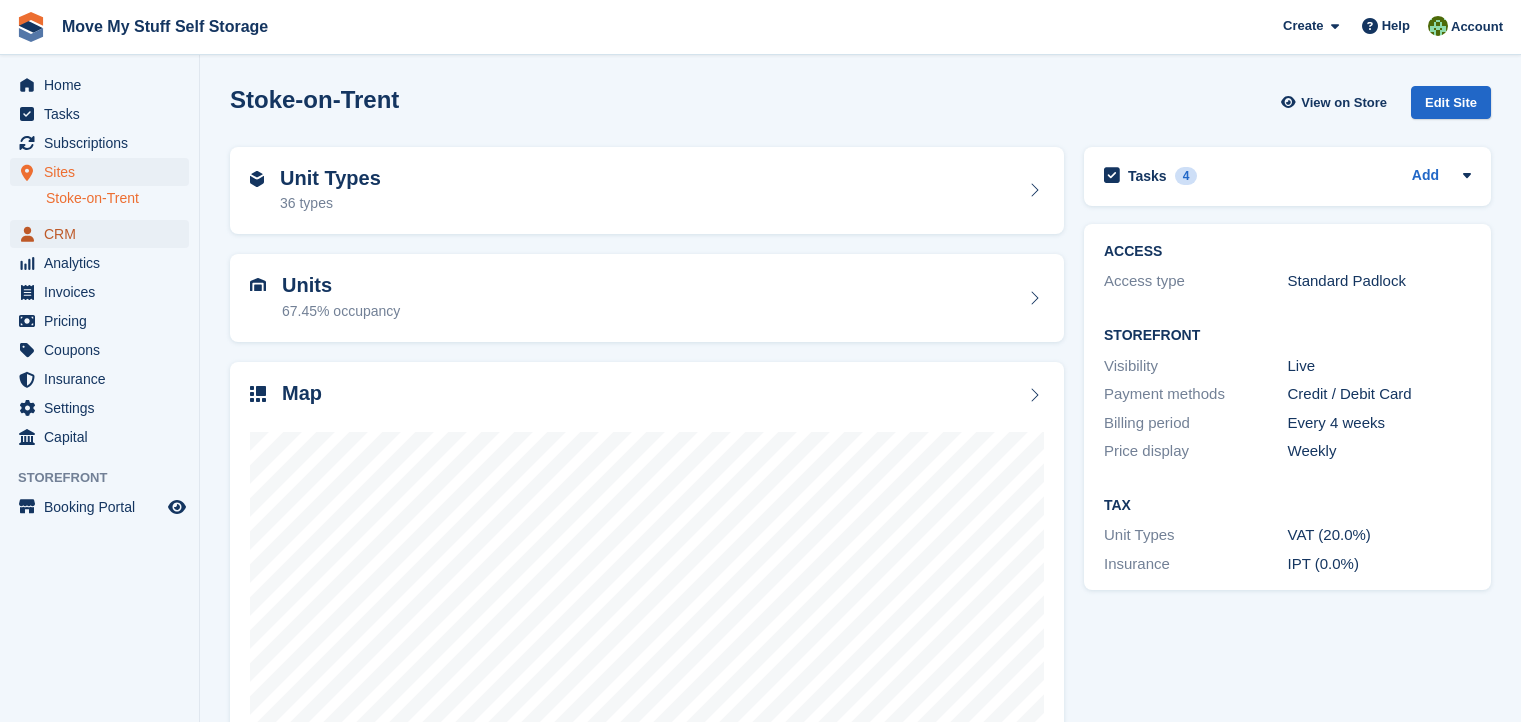 click on "CRM" at bounding box center [104, 234] 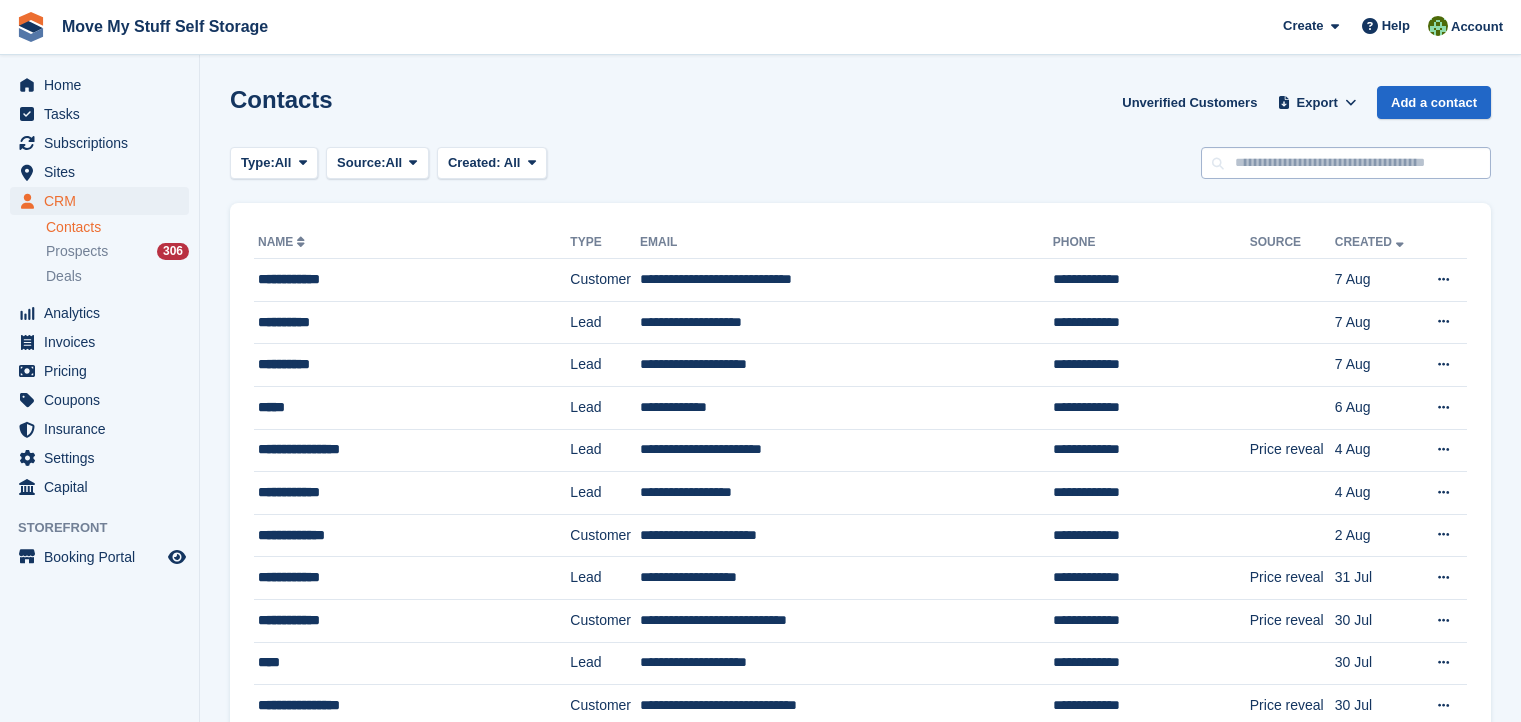 scroll, scrollTop: 0, scrollLeft: 0, axis: both 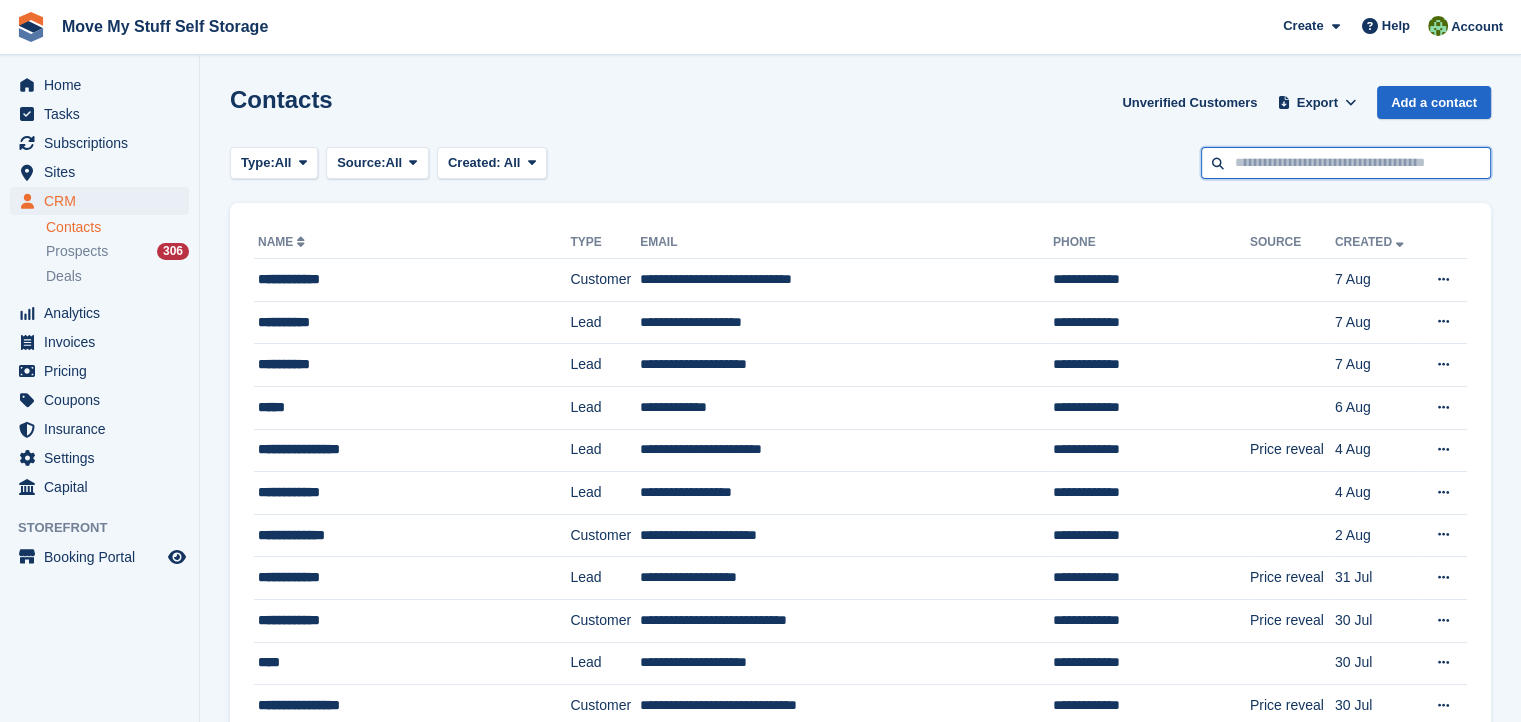 click at bounding box center [1346, 163] 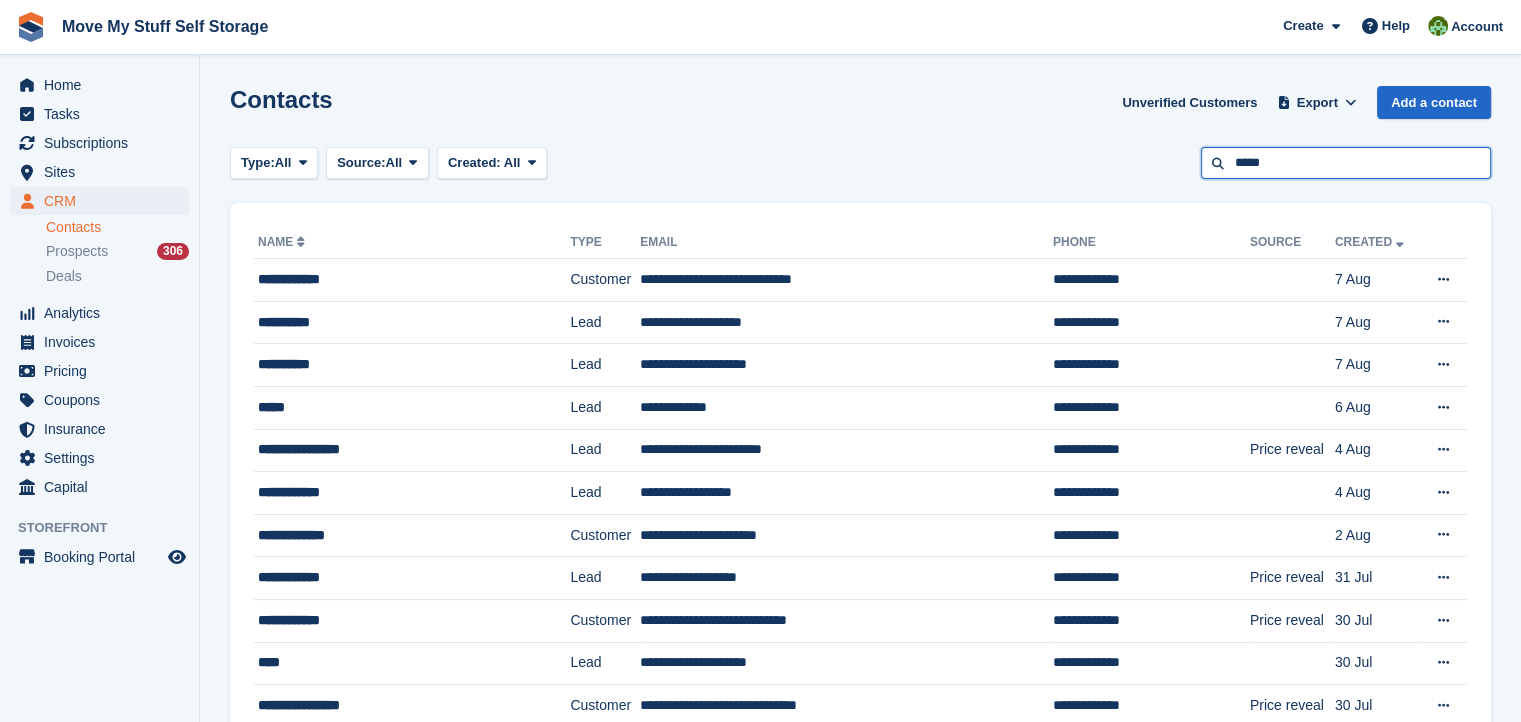 type on "*****" 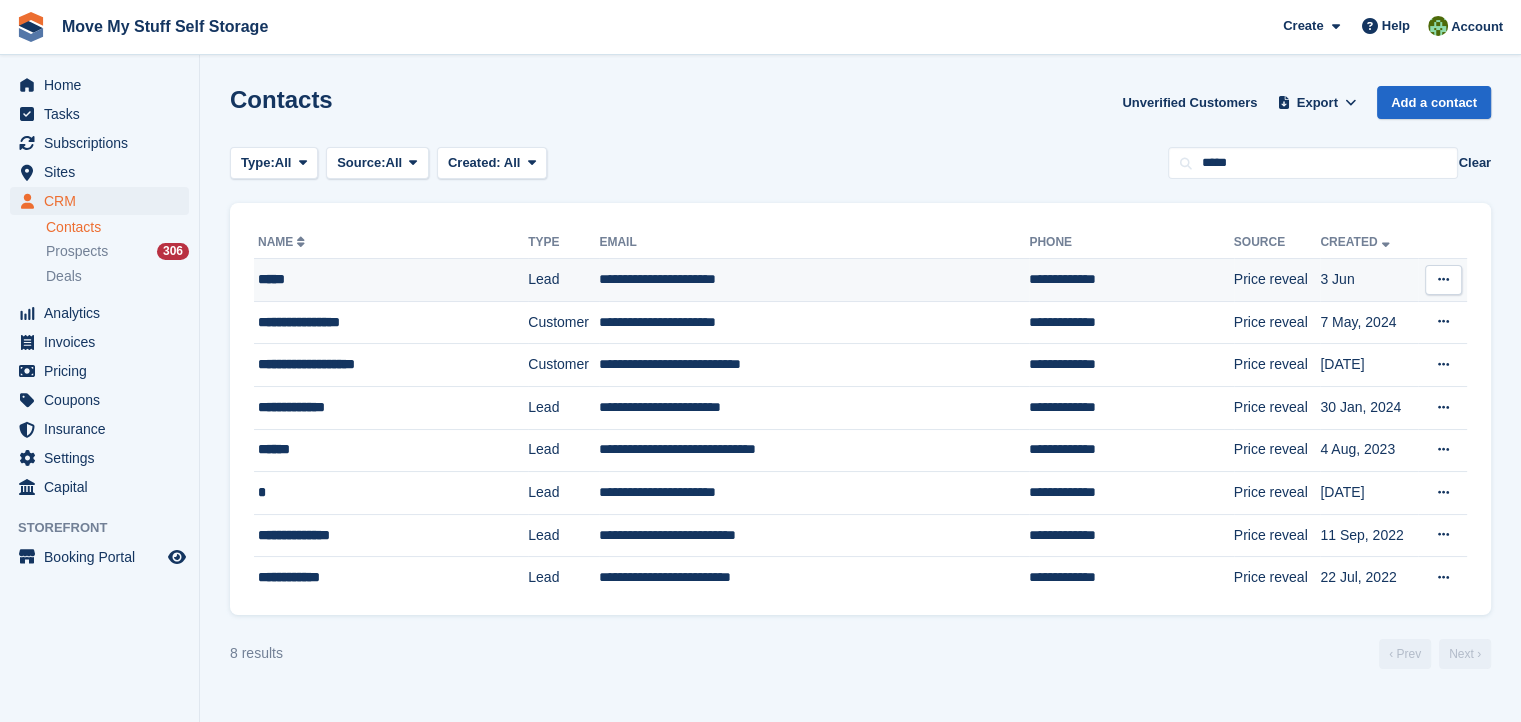 click on "*****" at bounding box center [373, 279] 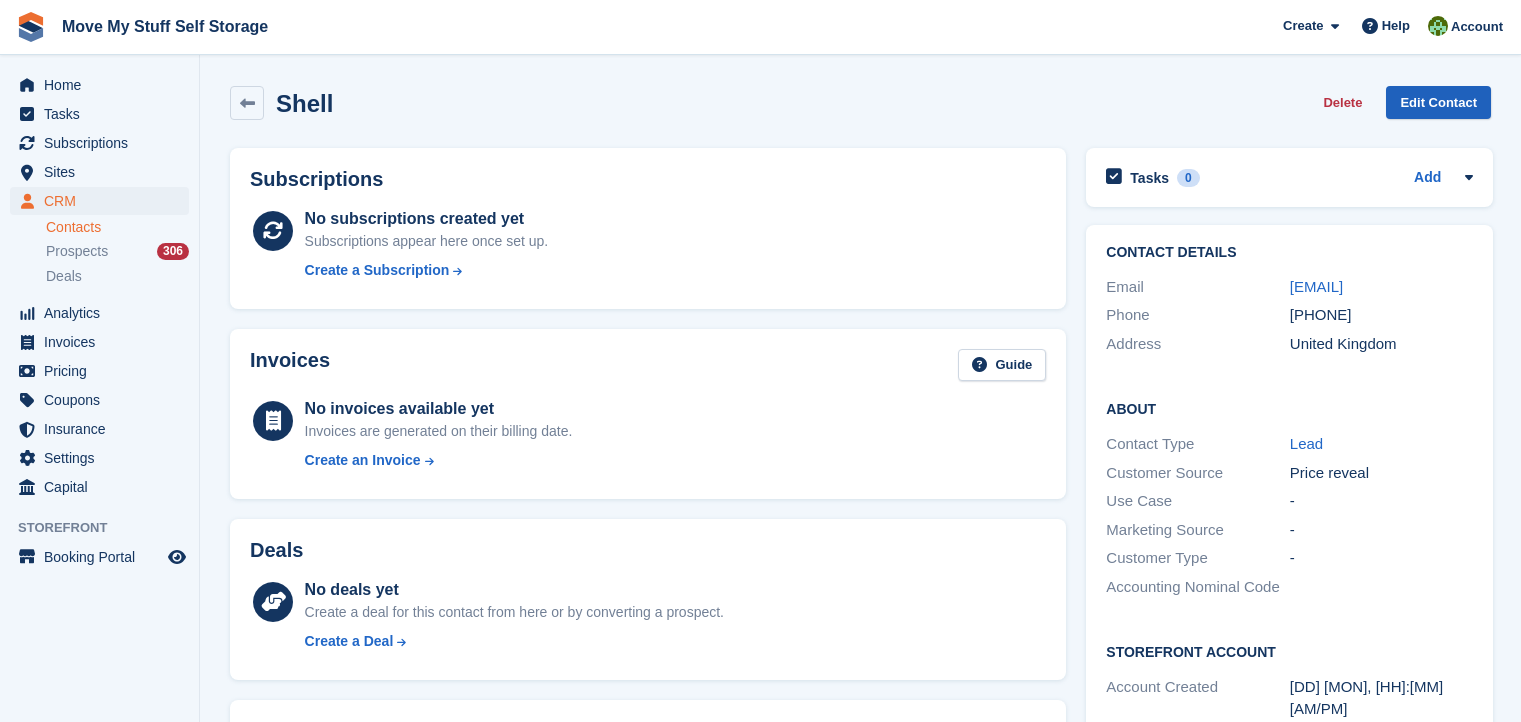 scroll, scrollTop: 0, scrollLeft: 0, axis: both 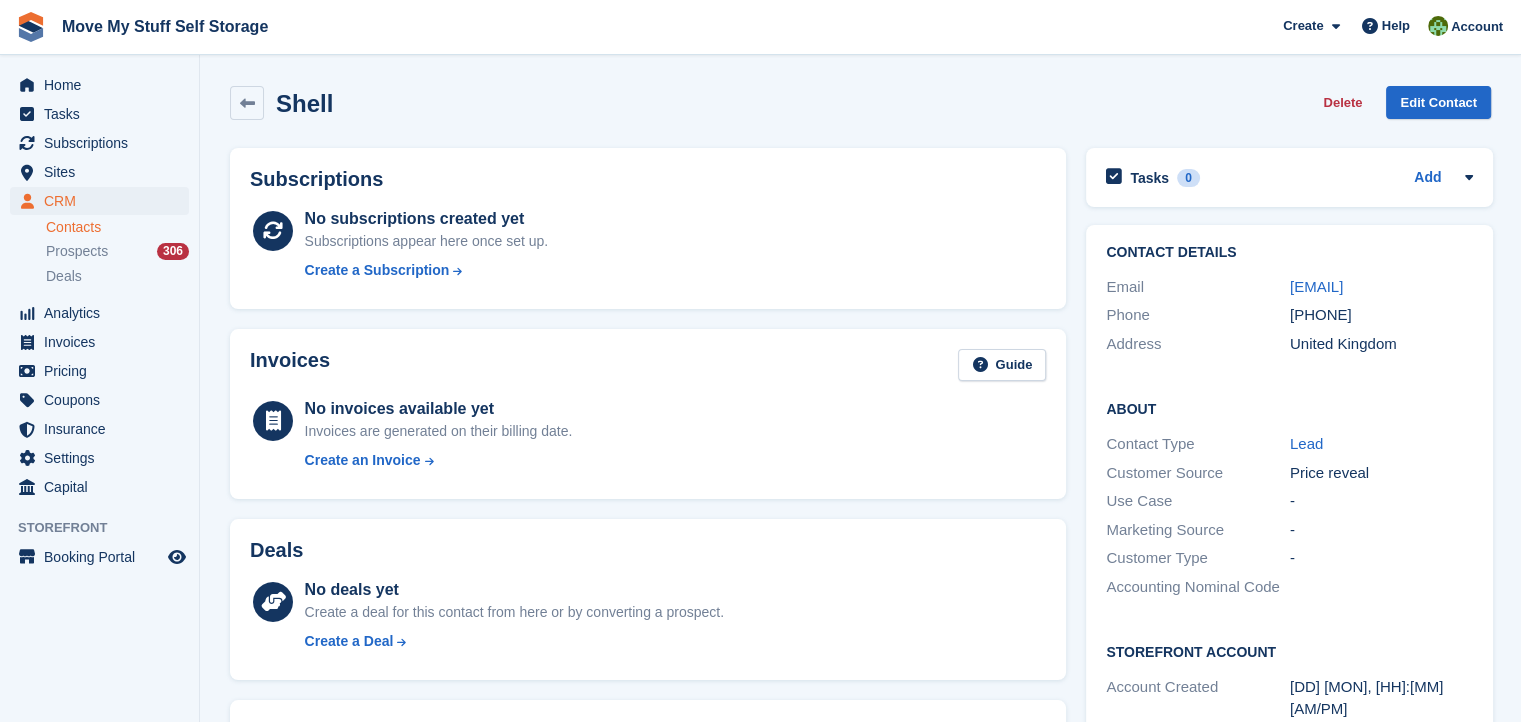 click on "Shell
Delete
Edit Contact" at bounding box center [860, 103] 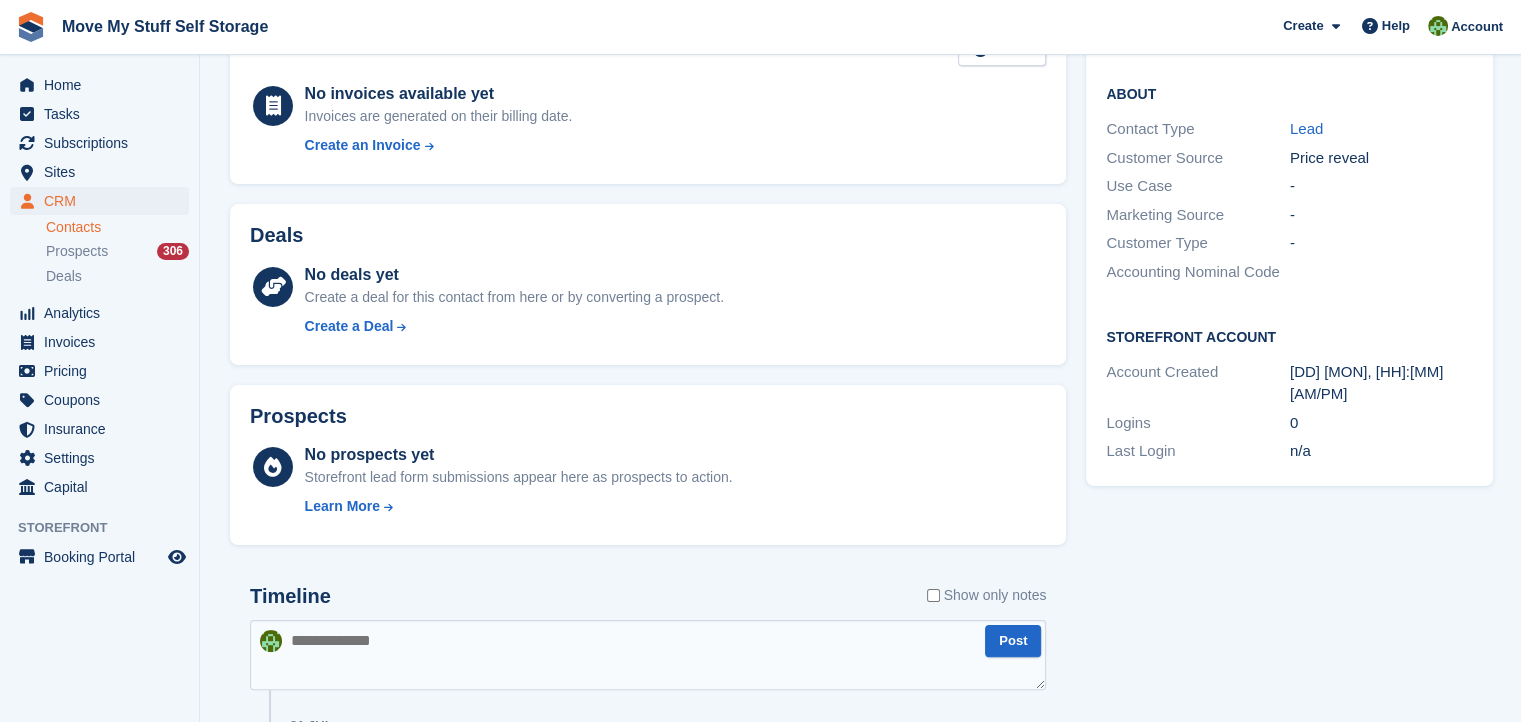 scroll, scrollTop: 313, scrollLeft: 0, axis: vertical 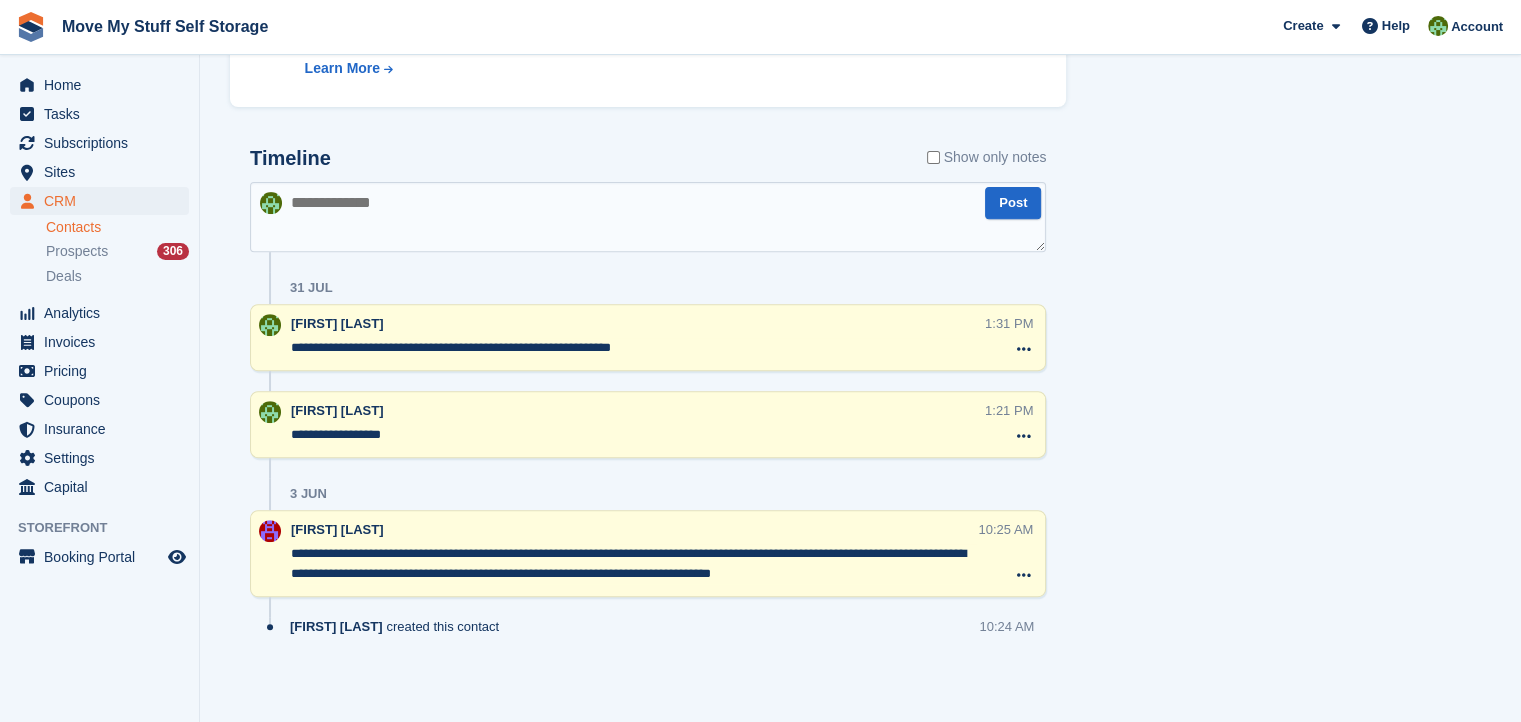 click at bounding box center [648, 217] 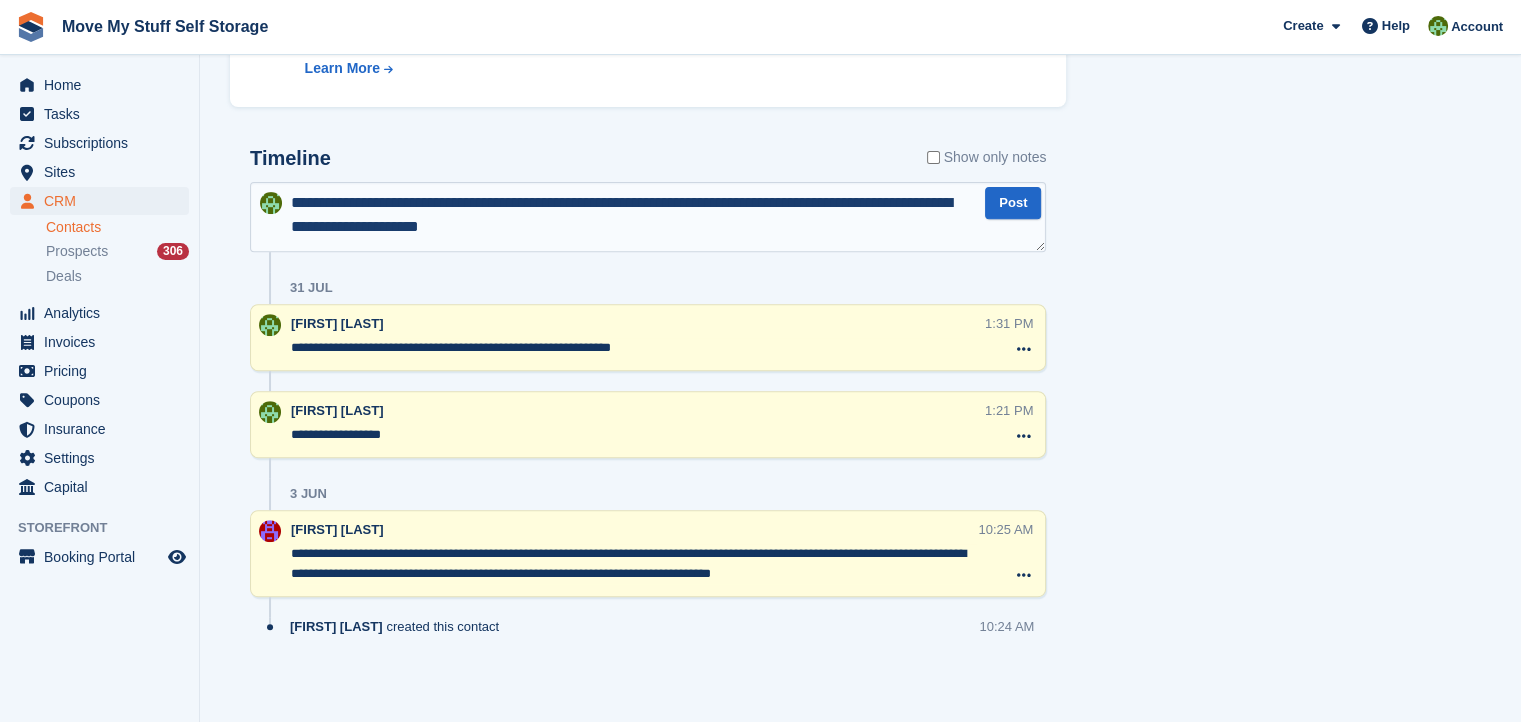 type on "**********" 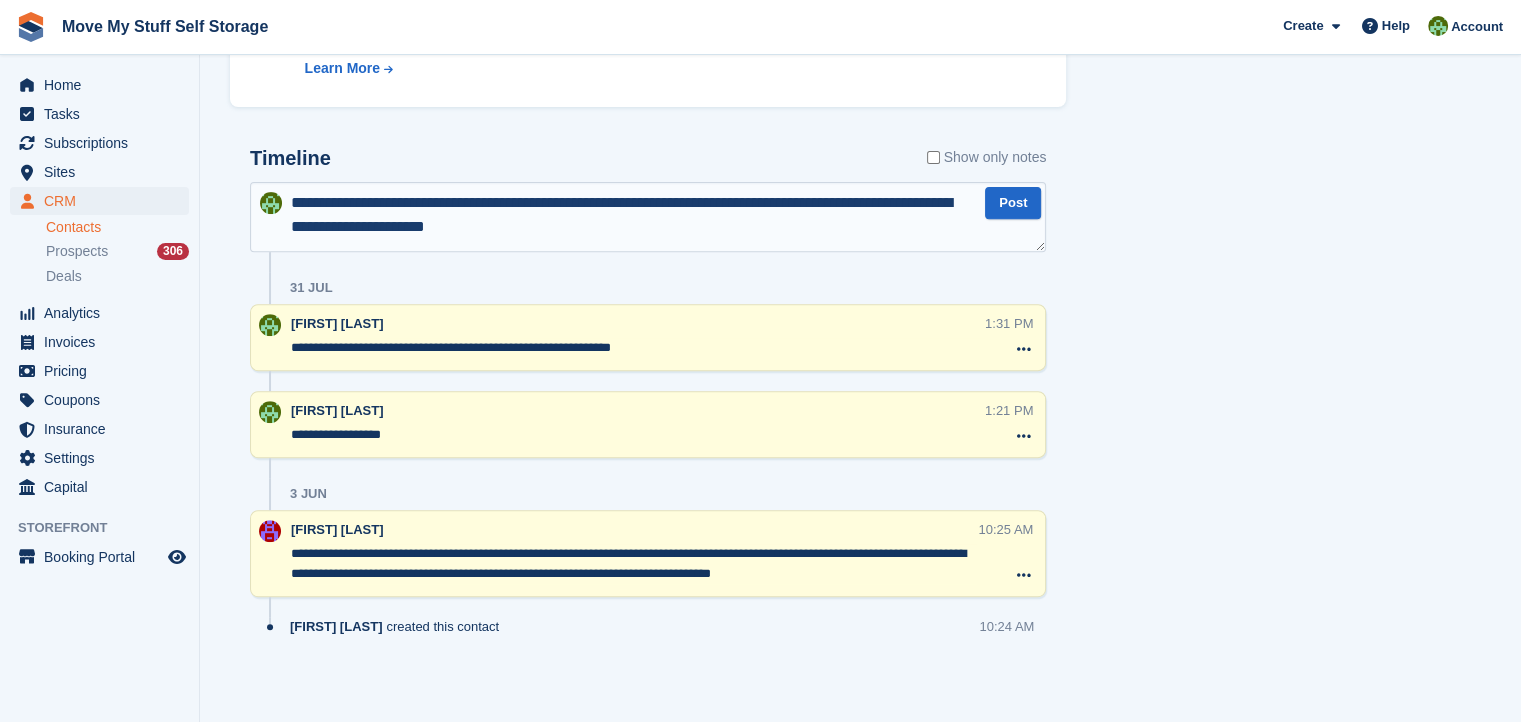 type 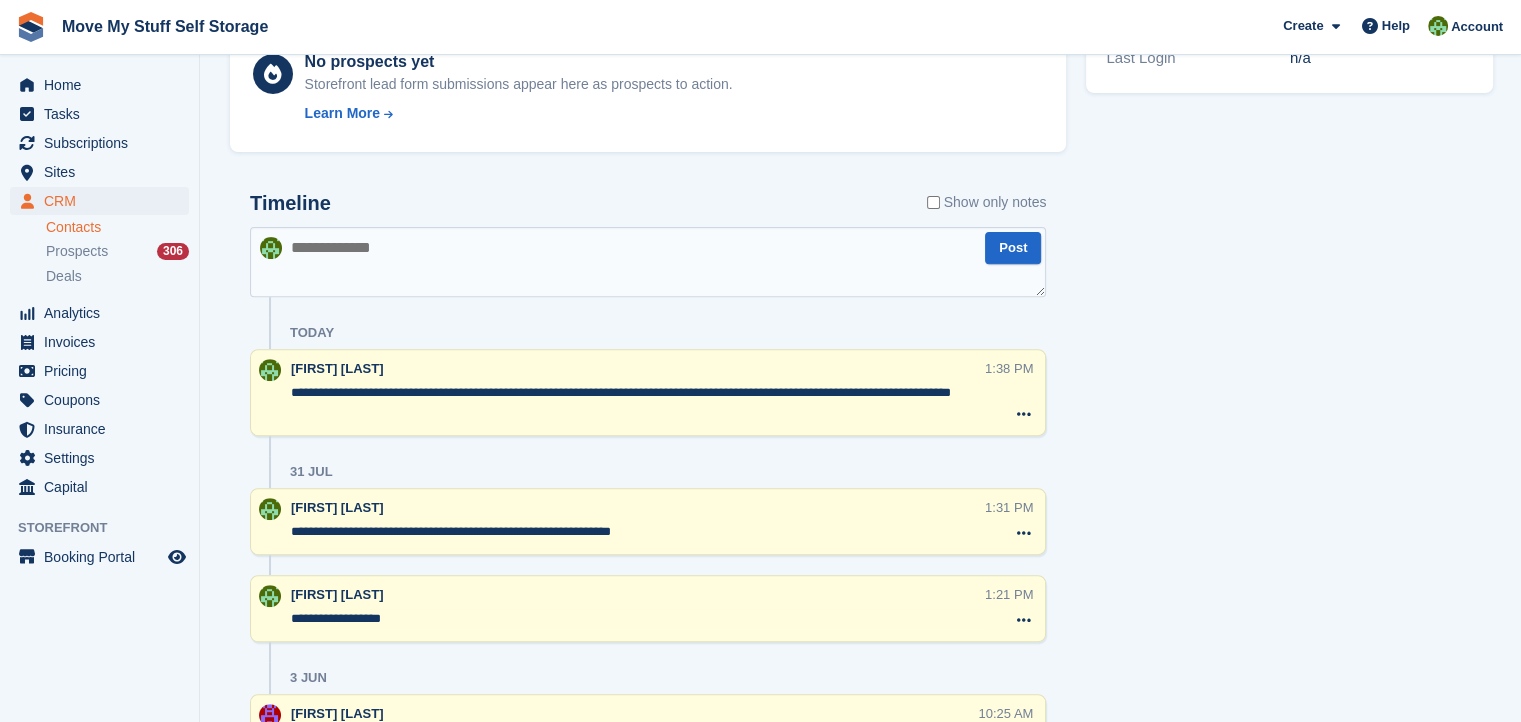scroll, scrollTop: 0, scrollLeft: 0, axis: both 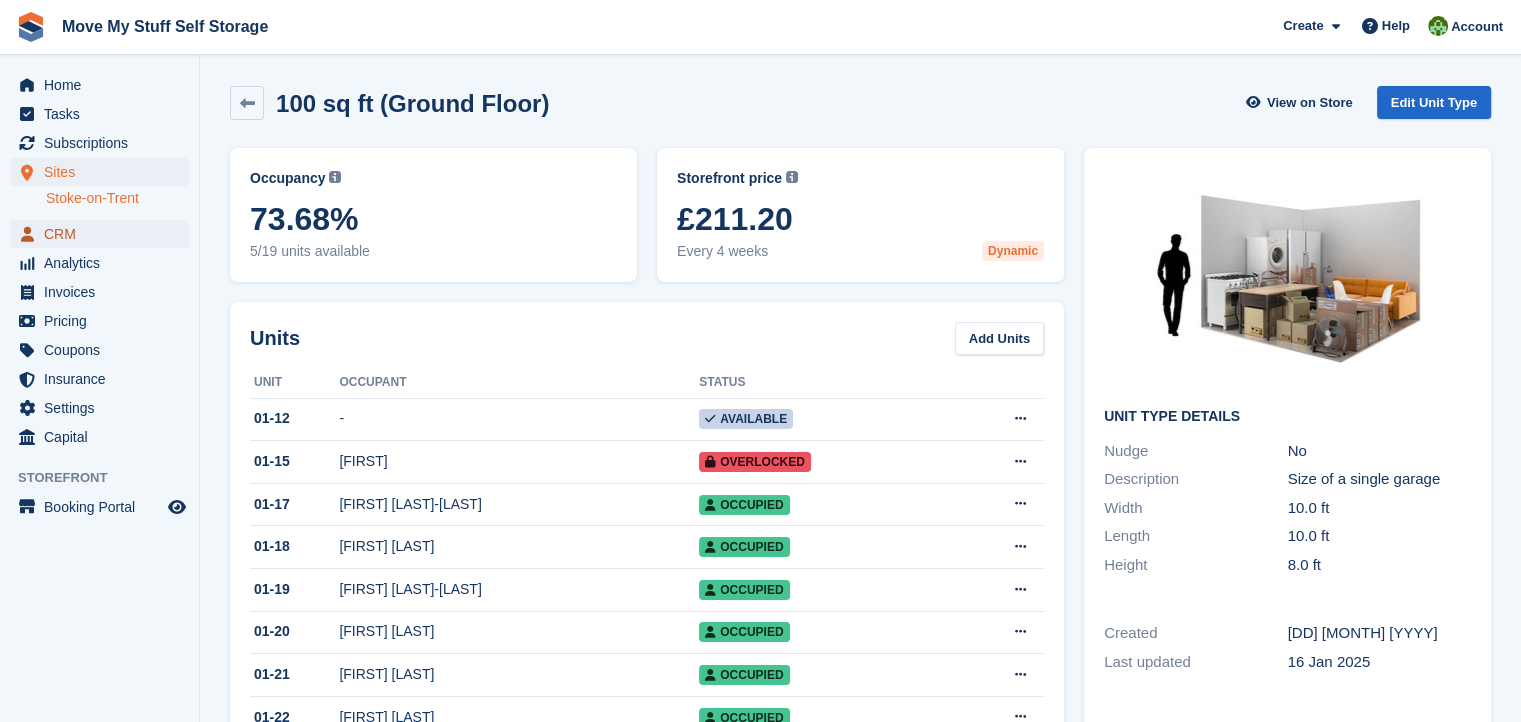 click on "CRM" at bounding box center (104, 234) 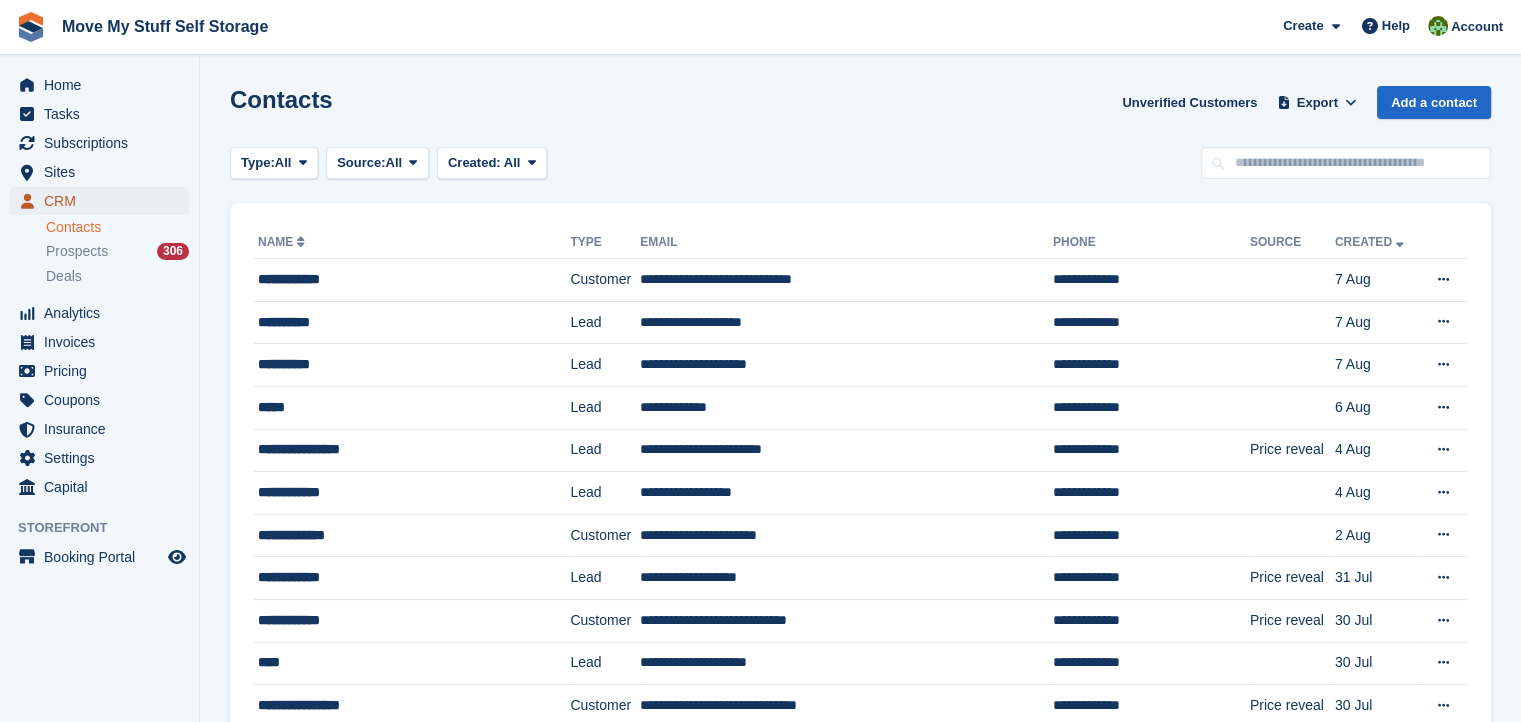 click on "CRM" at bounding box center [104, 201] 